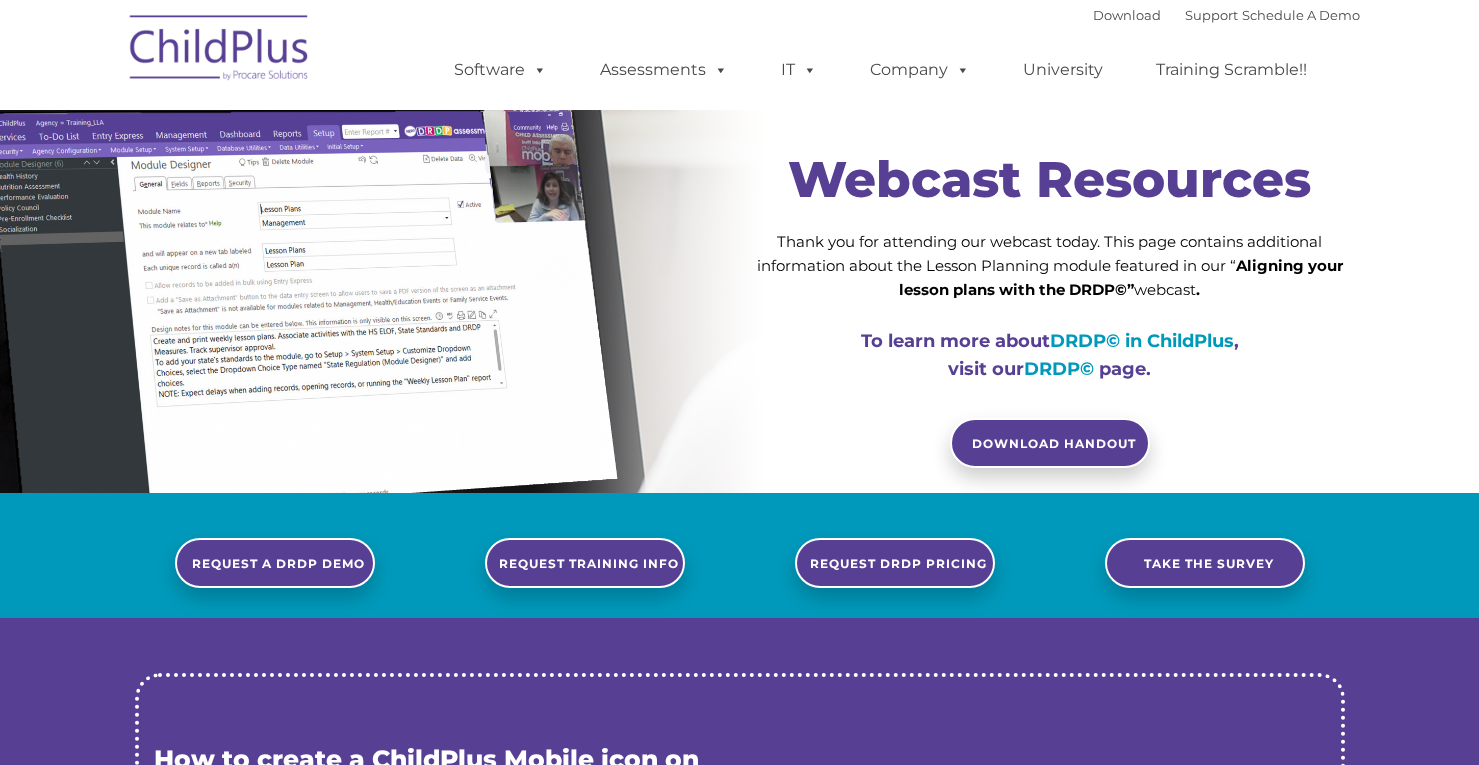 scroll, scrollTop: 0, scrollLeft: 0, axis: both 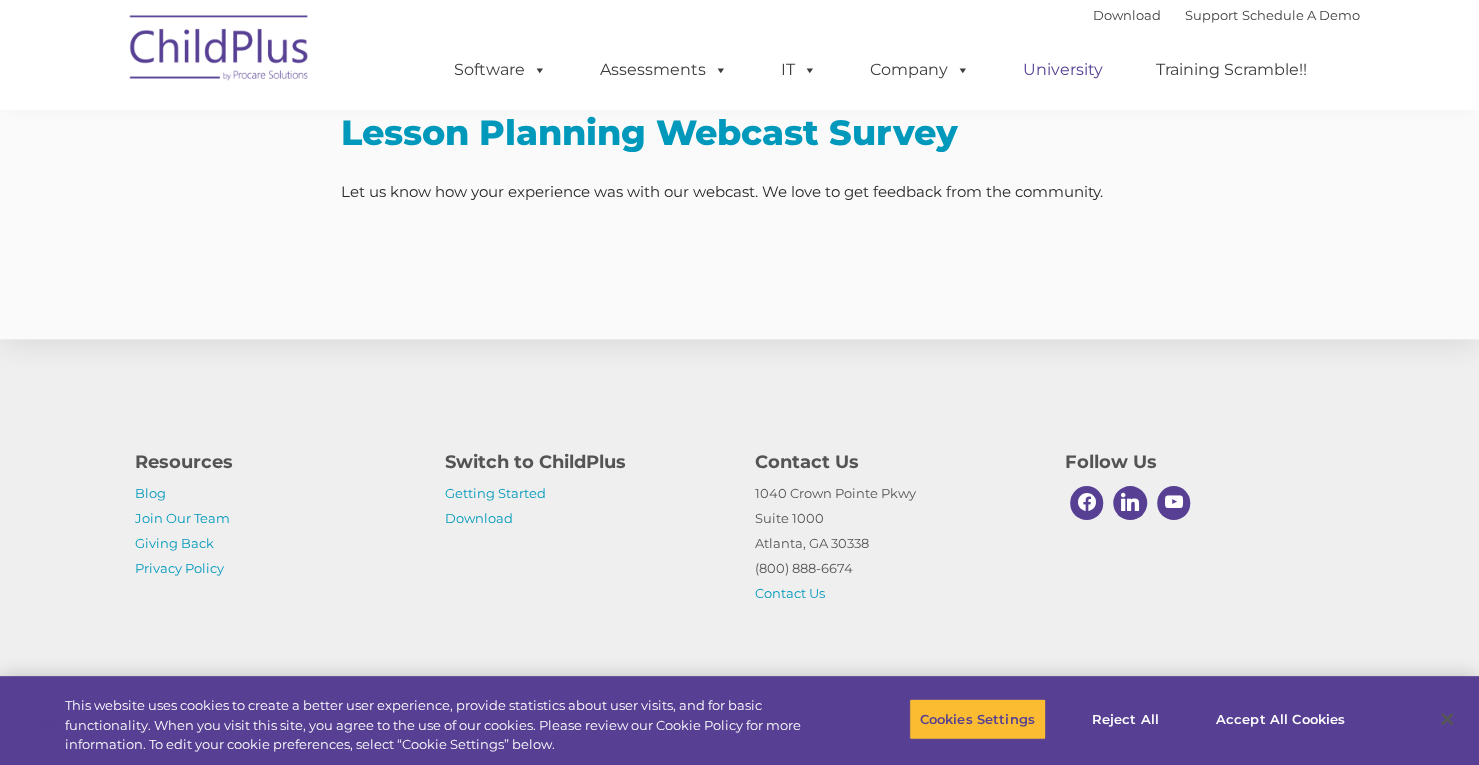 click on "University" at bounding box center [1063, 70] 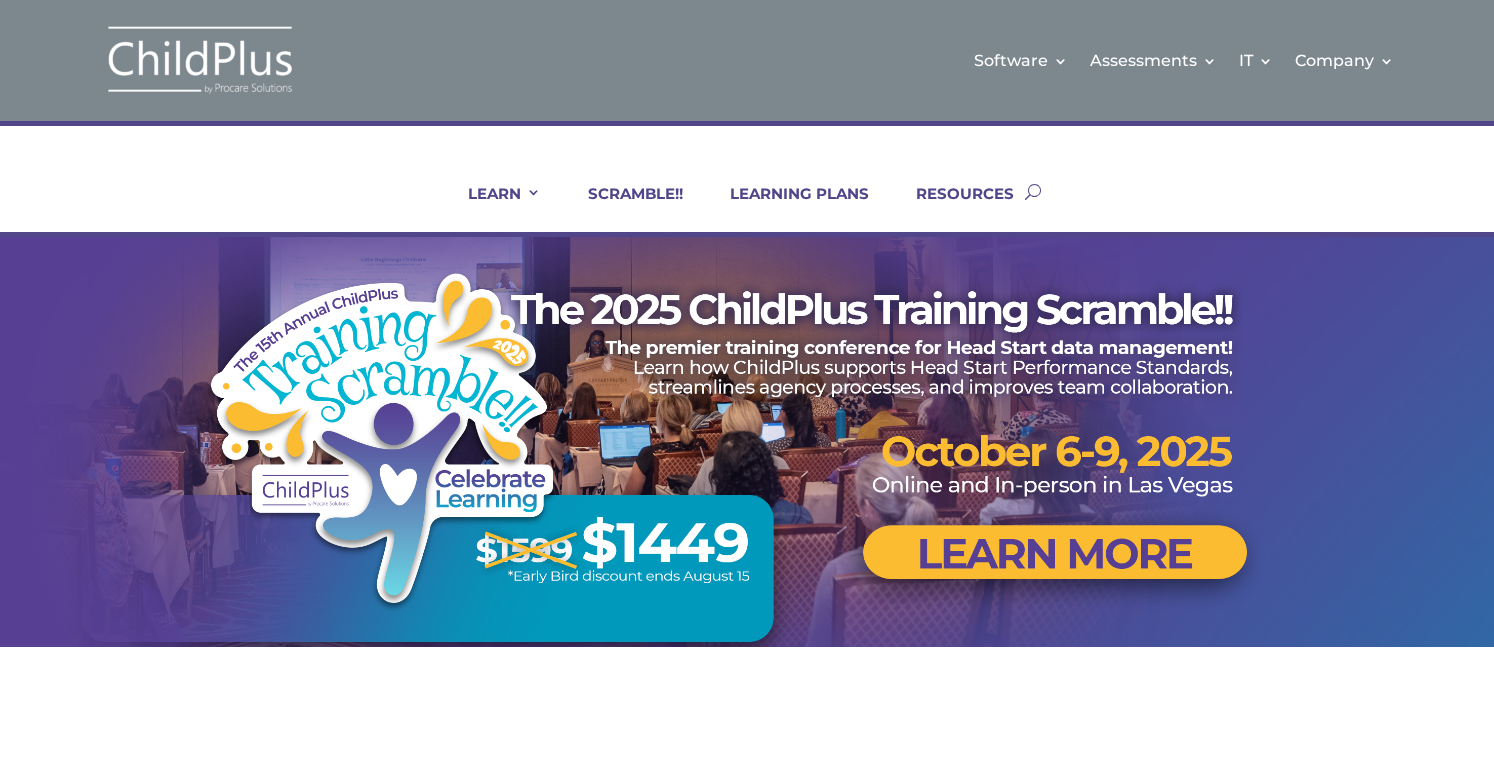scroll, scrollTop: 0, scrollLeft: 0, axis: both 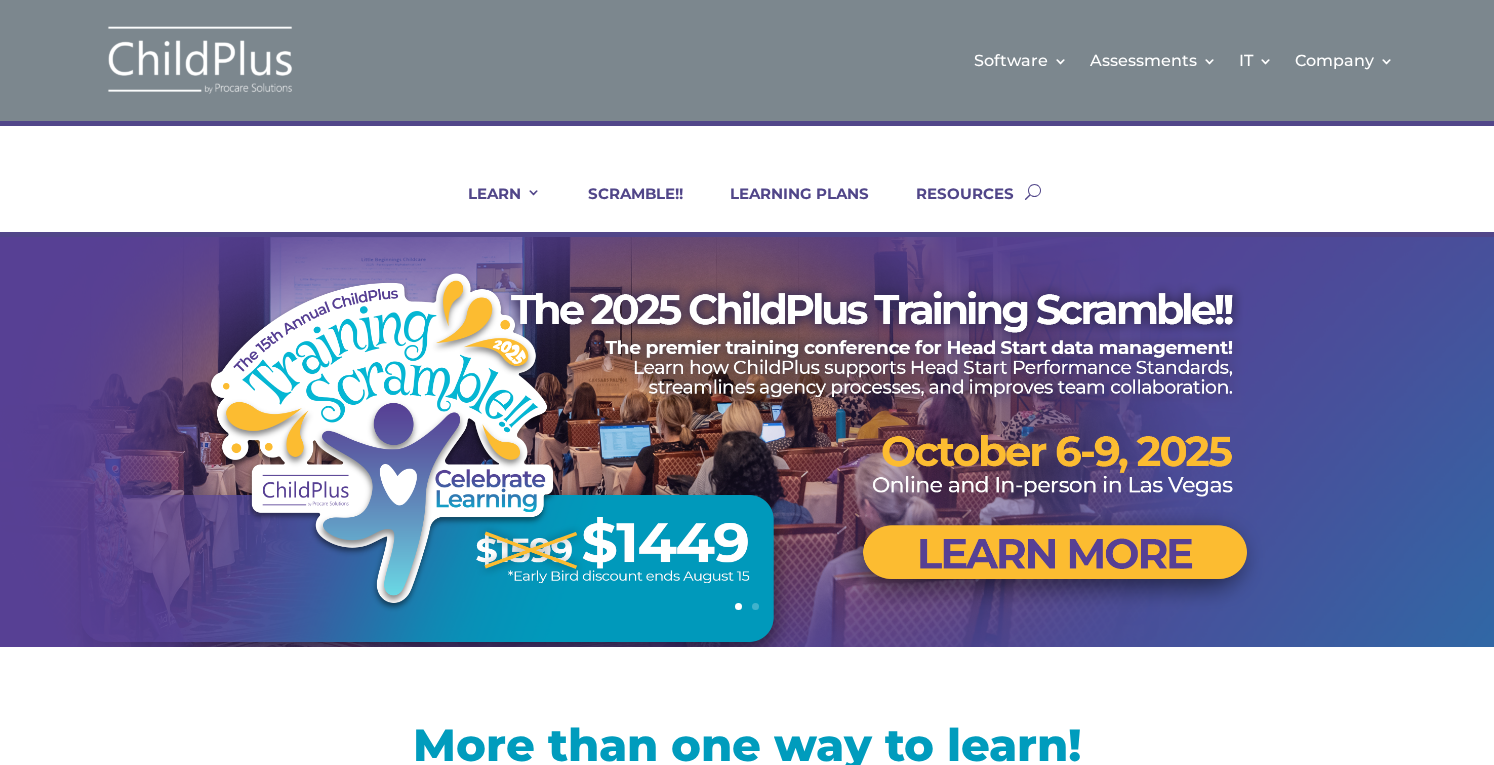 click on "Software
Learn More
Features
Schedule A Demo
Getting Started
Assessments
Learn More
DRDP Reports
Schedule A Demo
Attend a Group Demo
Getting Started
DRDP FAQ
IT
Hosting
Security
System Requirements
Download
Company
Account Help
Regional Meetings
Contact Us
Software
Learn More
Features
Schedule A Demo
Getting Started
Assessments
Learn More
DRDP Reports
Schedule A Demo
Attend a Group Demo
Getting Started
DRDP FAQ
IT
Hosting
Security
System Requirements
Download
Company
Account Help
Regional Meetings
Contact Us" at bounding box center [862, 60] 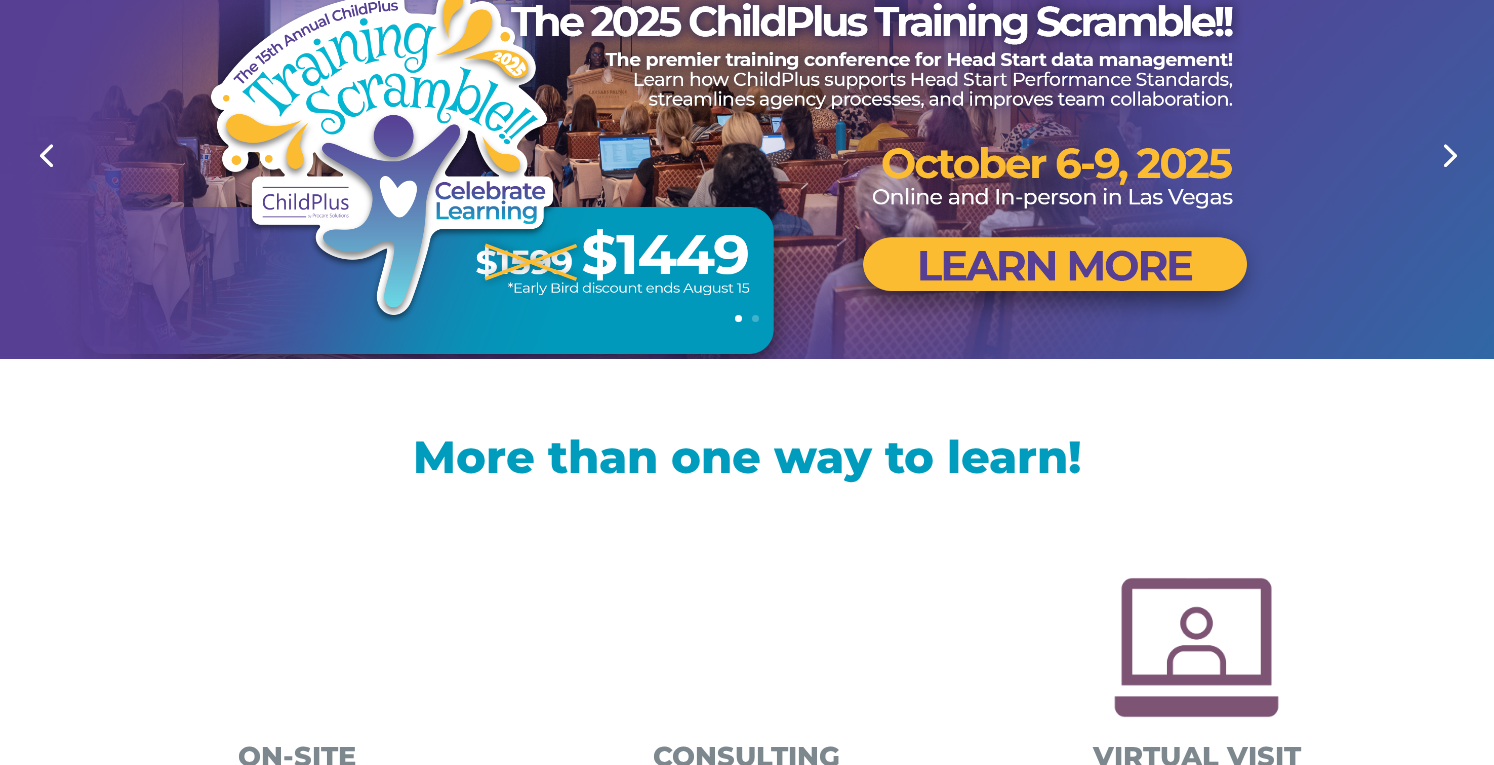 scroll, scrollTop: 290, scrollLeft: 0, axis: vertical 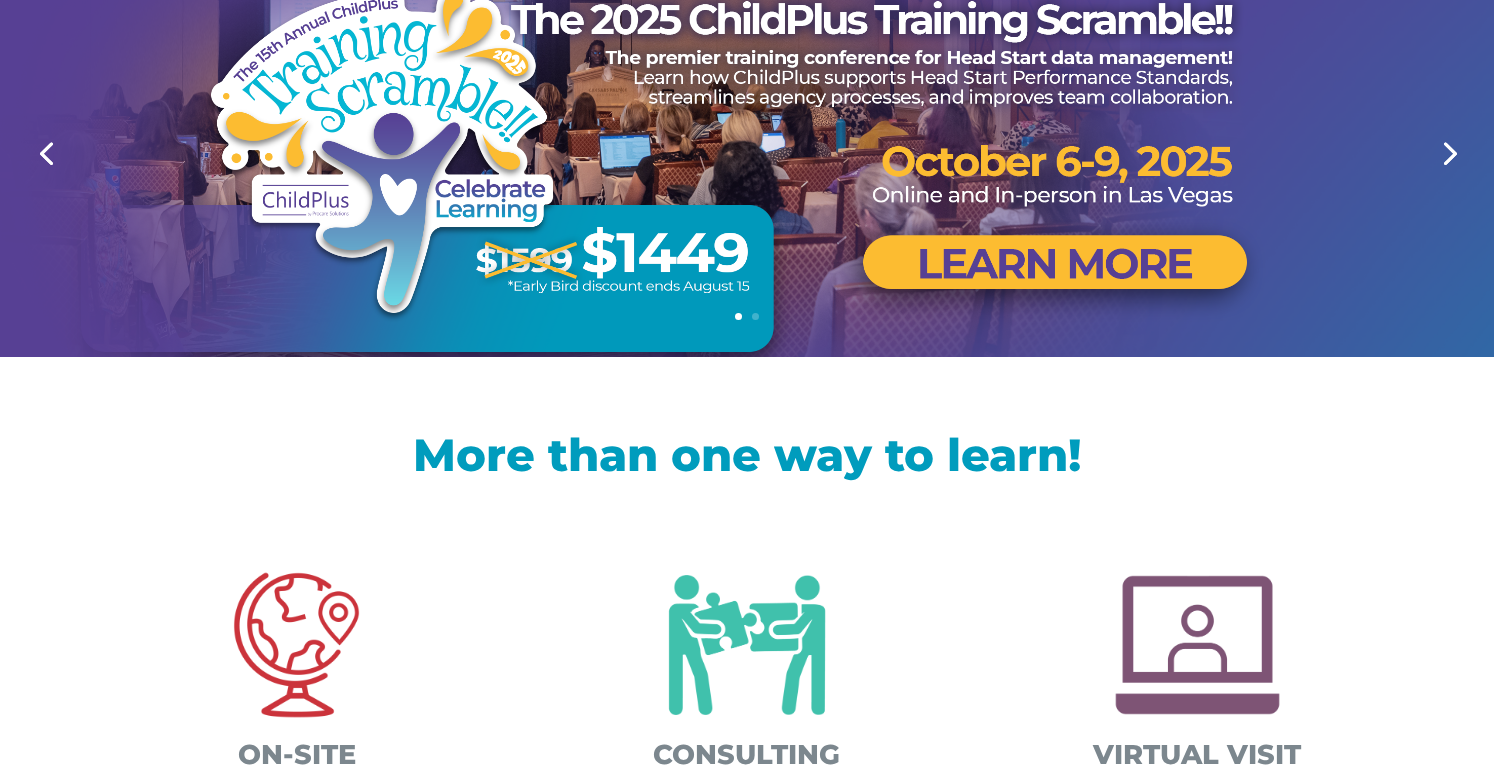 click at bounding box center (747, 152) 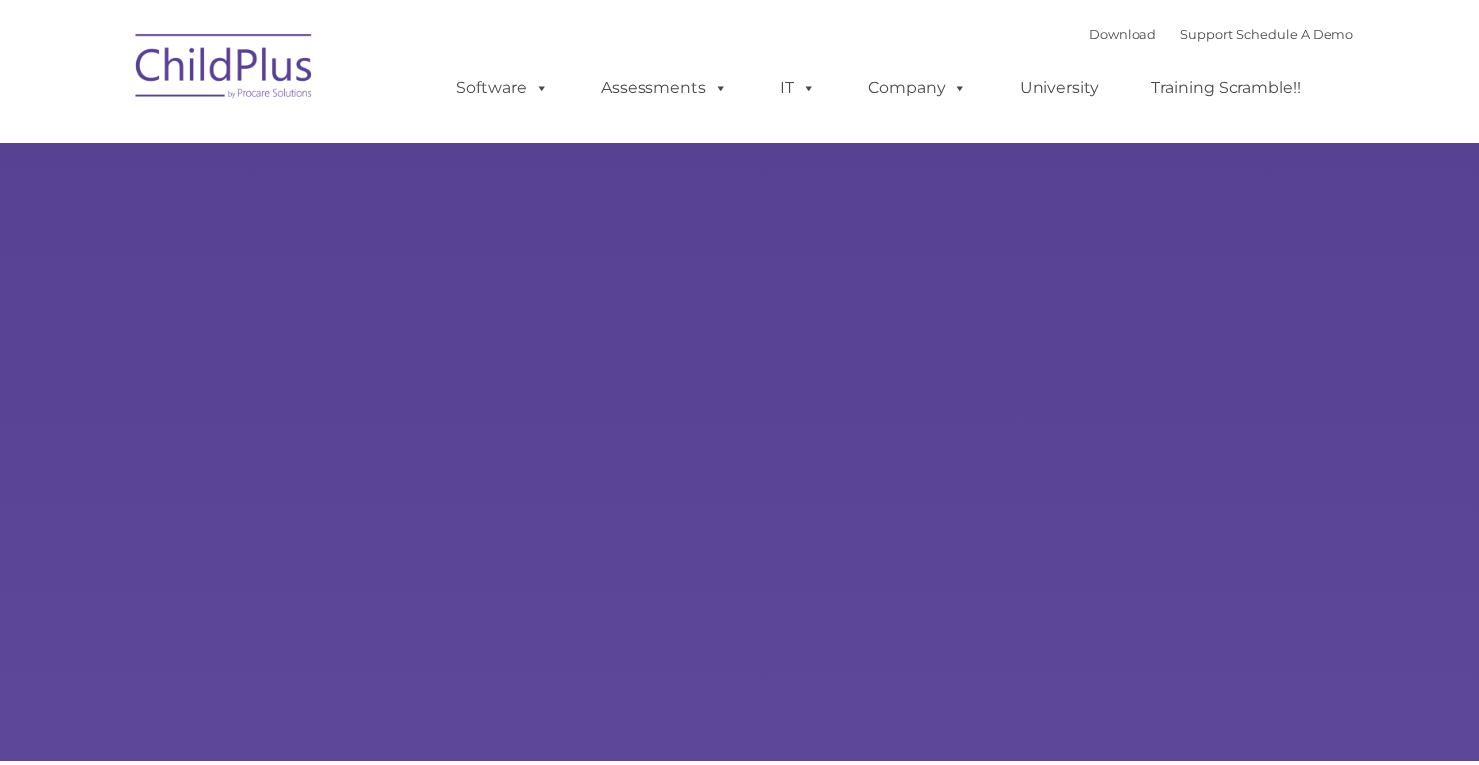 scroll, scrollTop: 0, scrollLeft: 0, axis: both 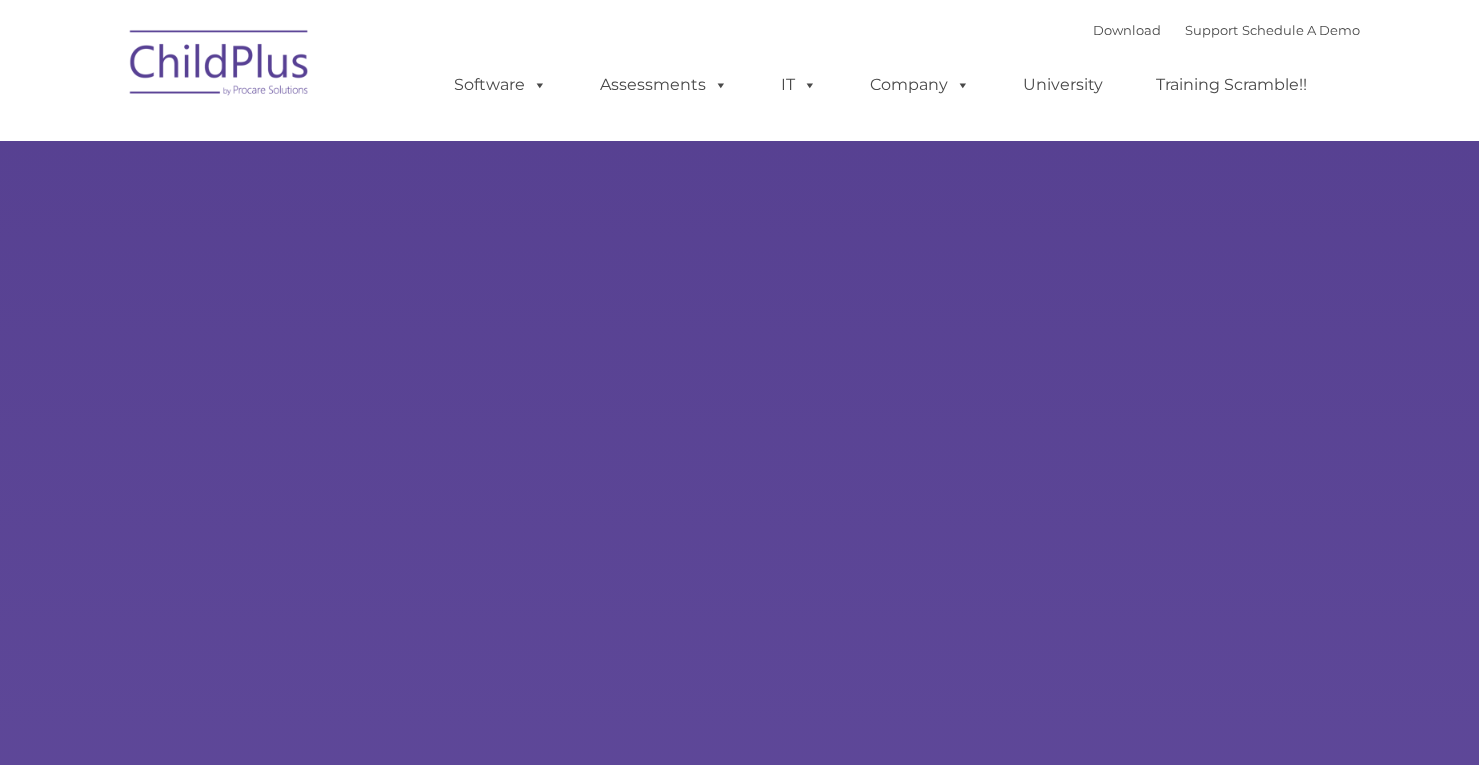 type on "" 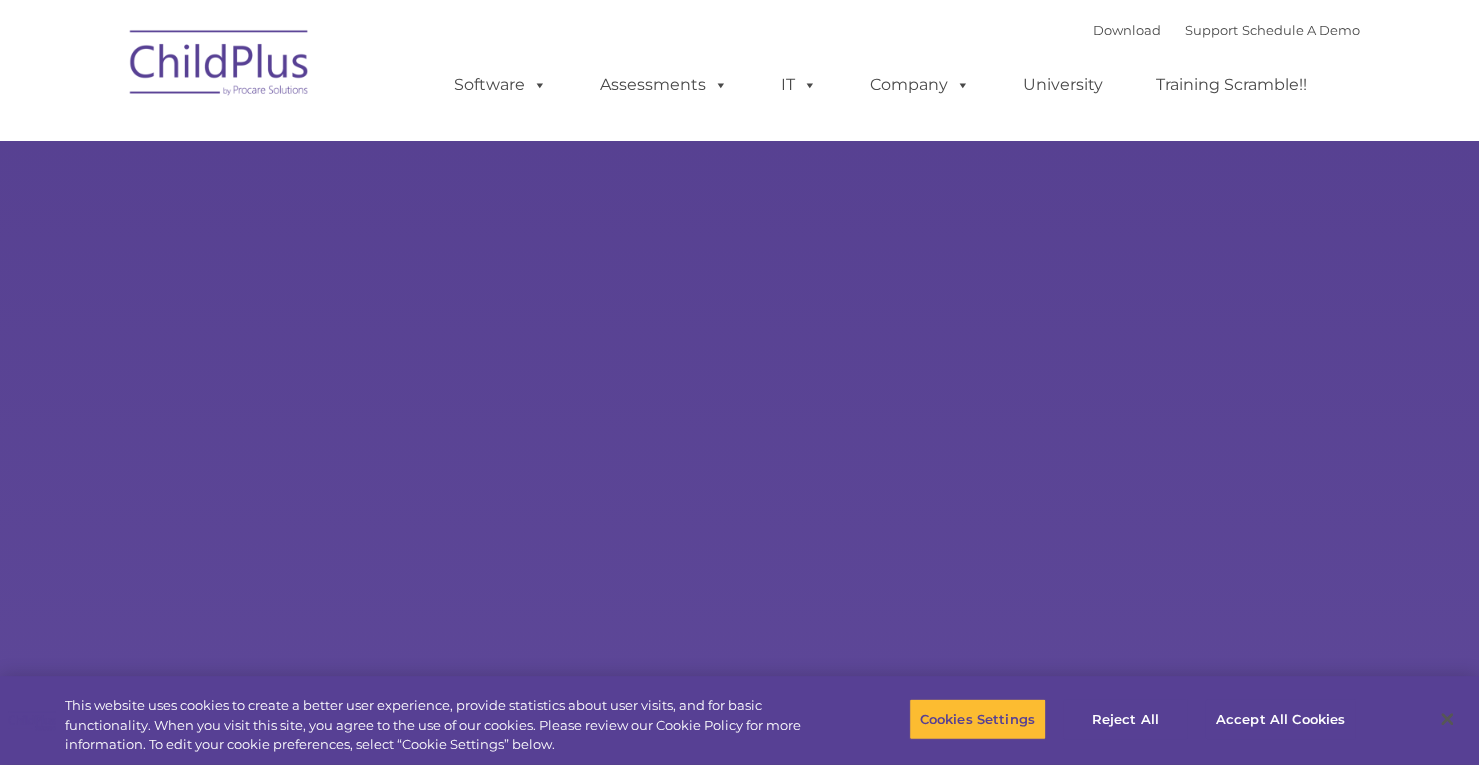 select on "MEDIUM" 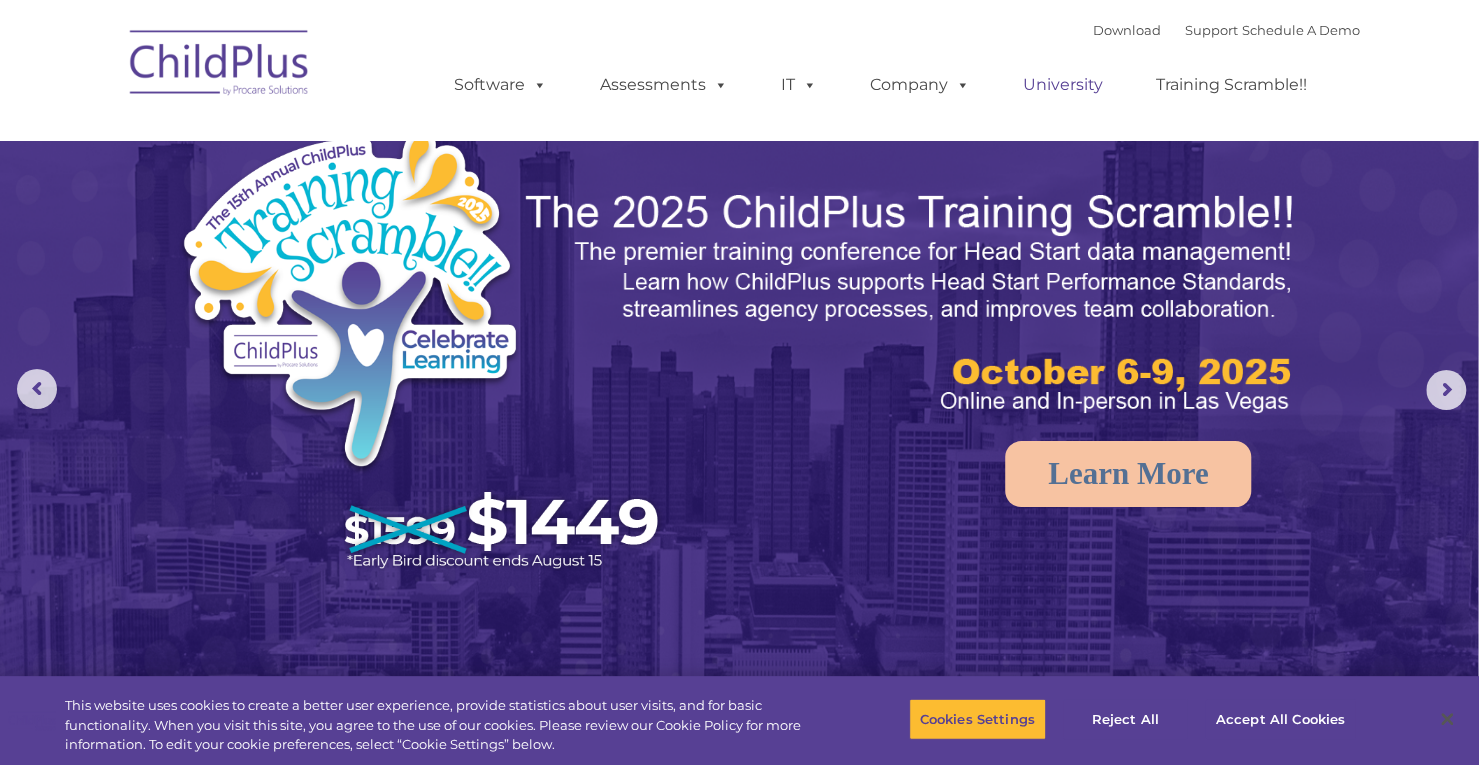 click on "University" at bounding box center [1063, 85] 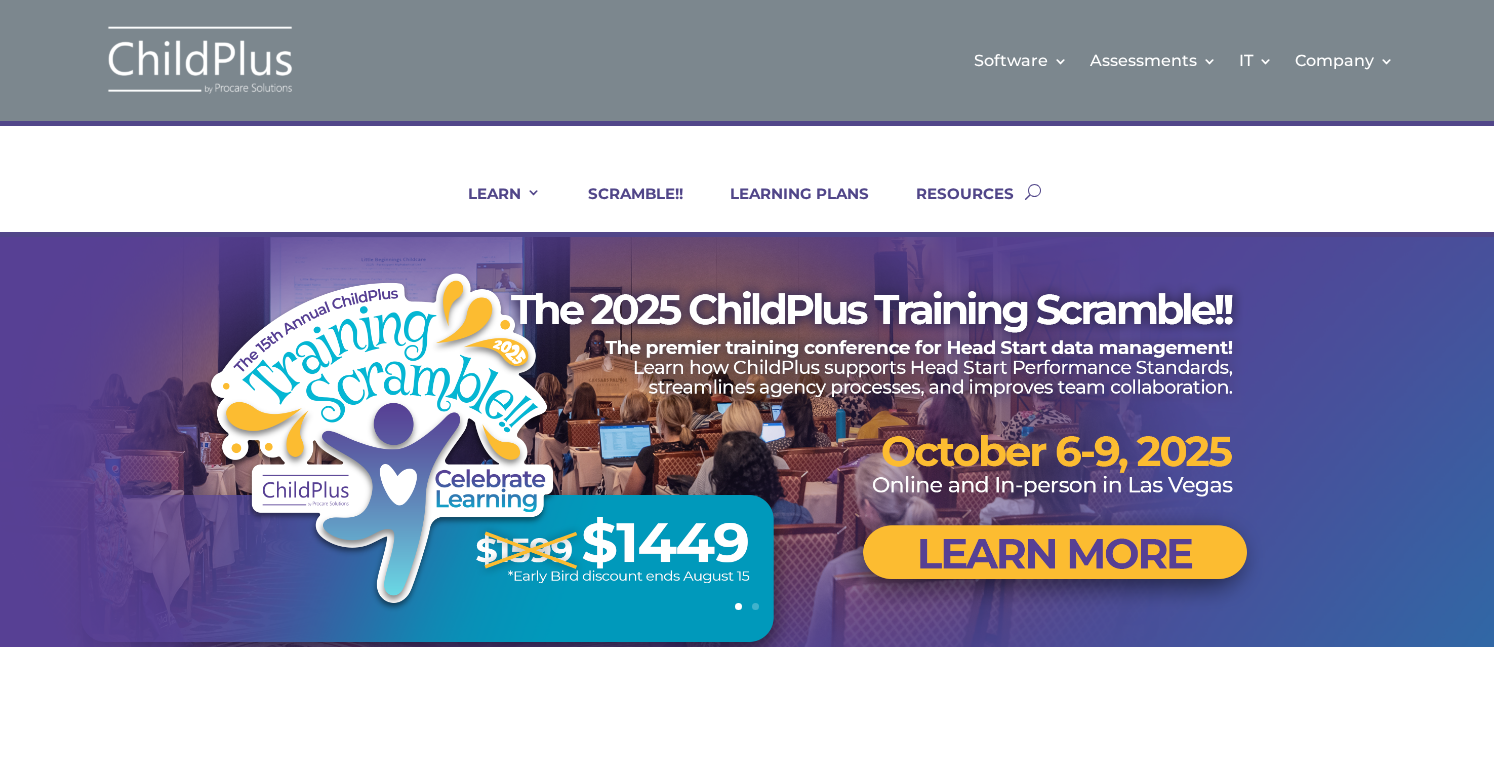 scroll, scrollTop: 0, scrollLeft: 0, axis: both 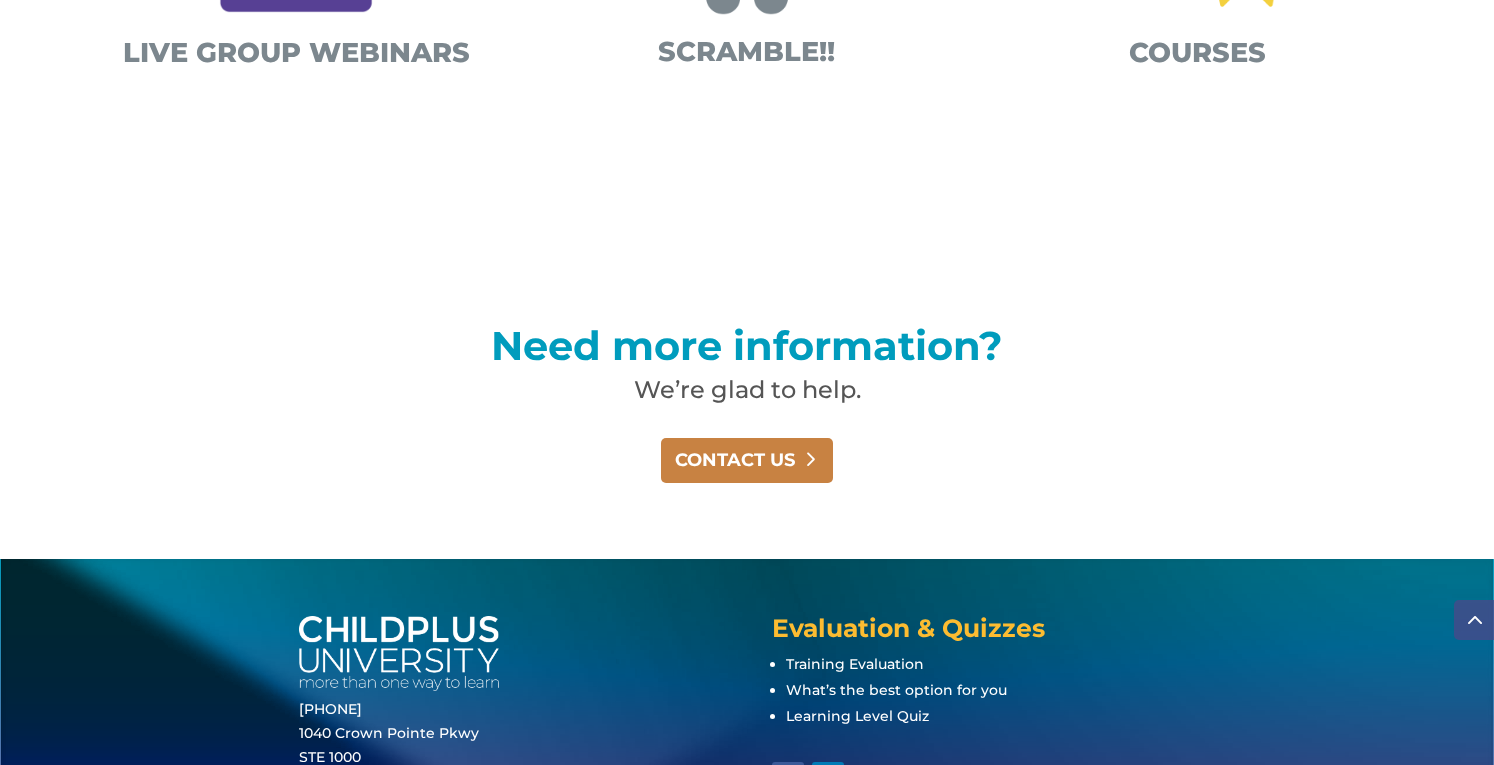 click on "CONTACT US" at bounding box center [747, 460] 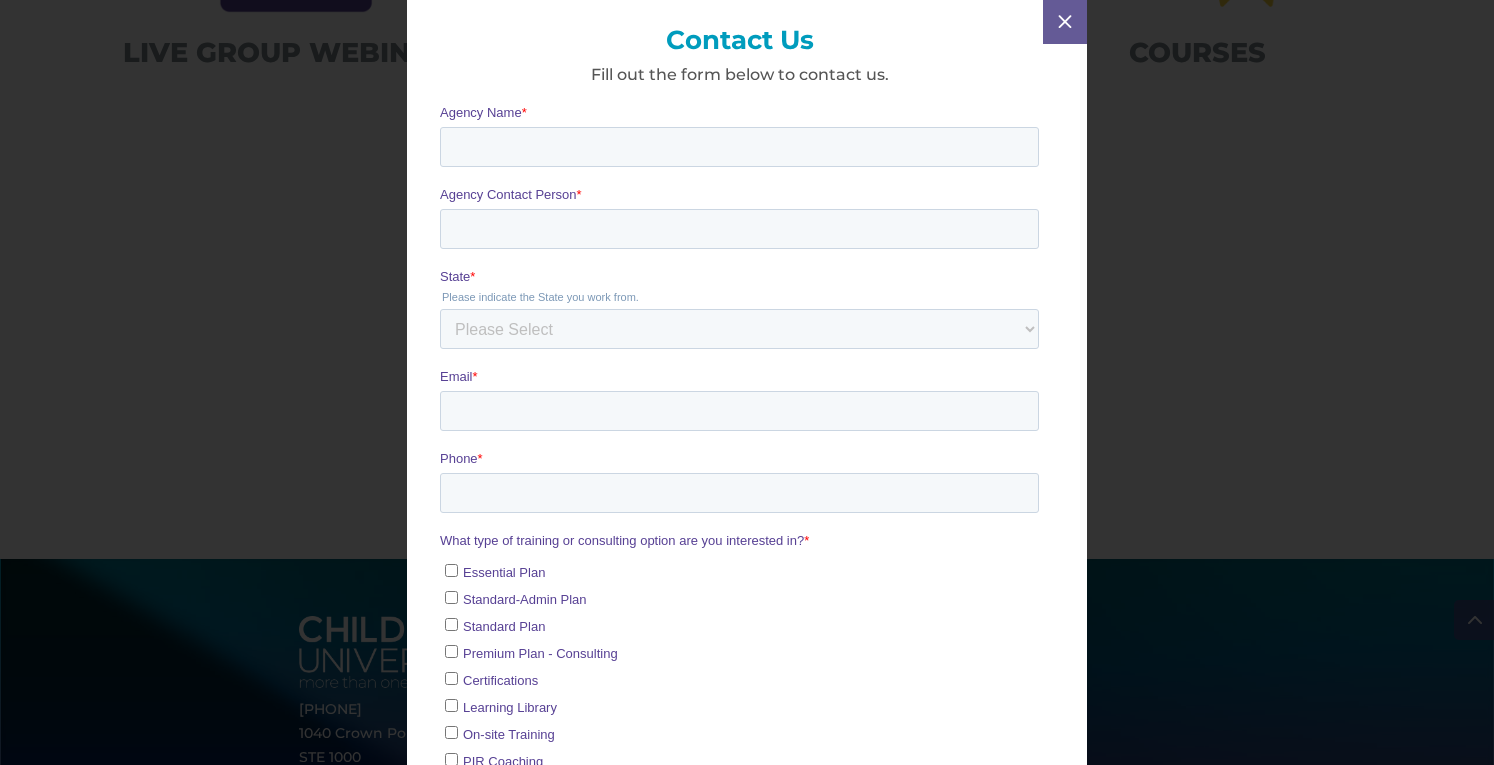 scroll, scrollTop: 0, scrollLeft: 0, axis: both 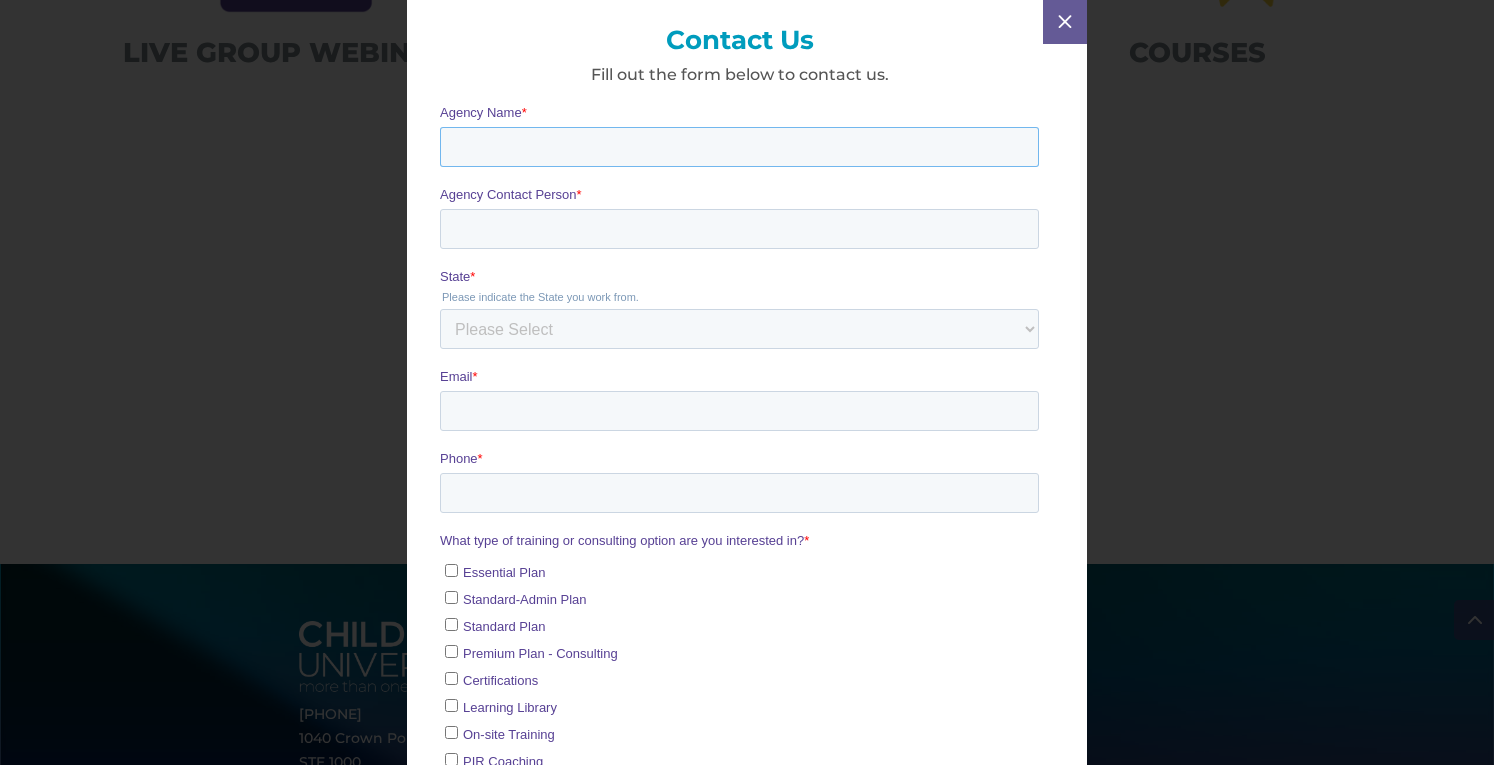 click on "Agency Name *" at bounding box center (739, 147) 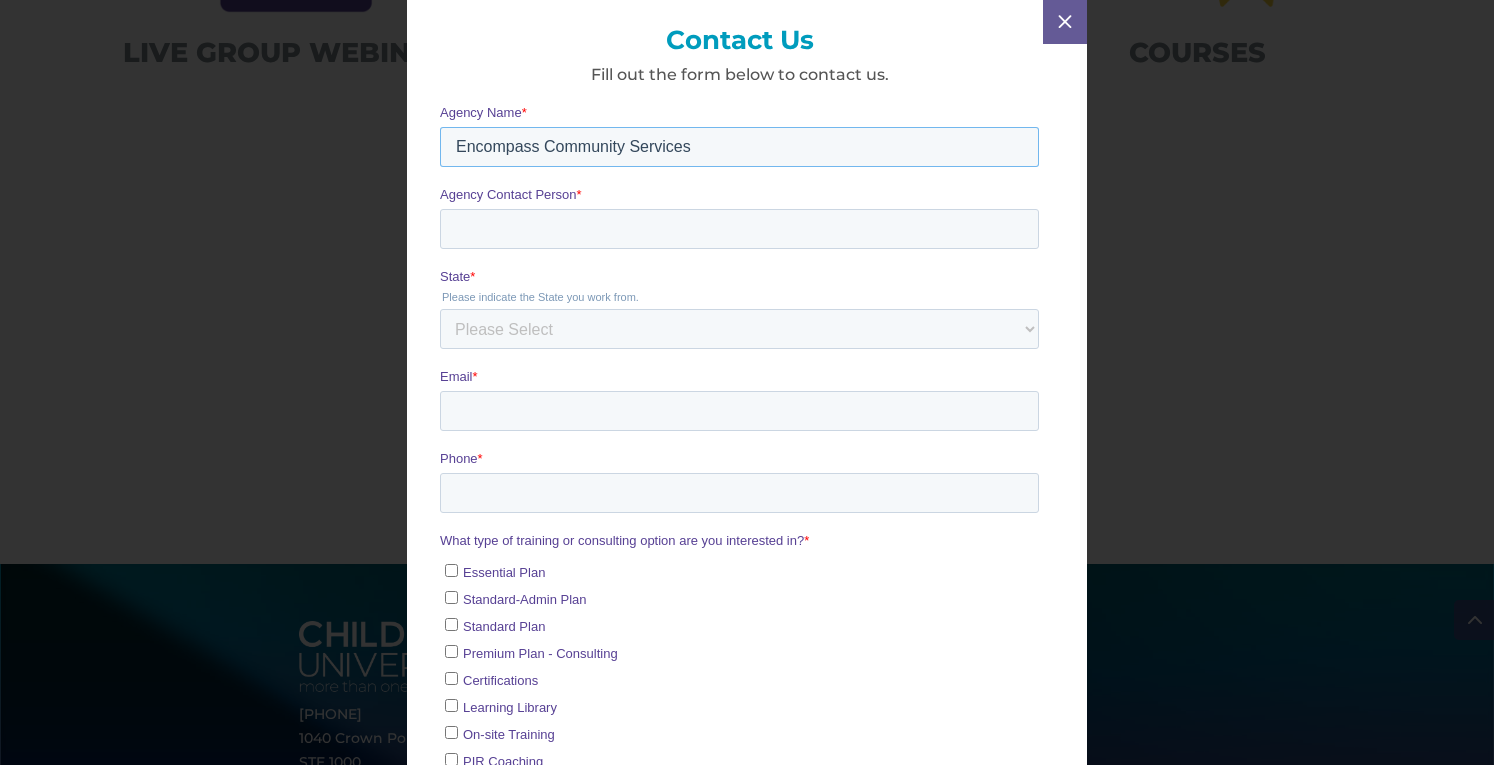 type on "Encompass Community Services" 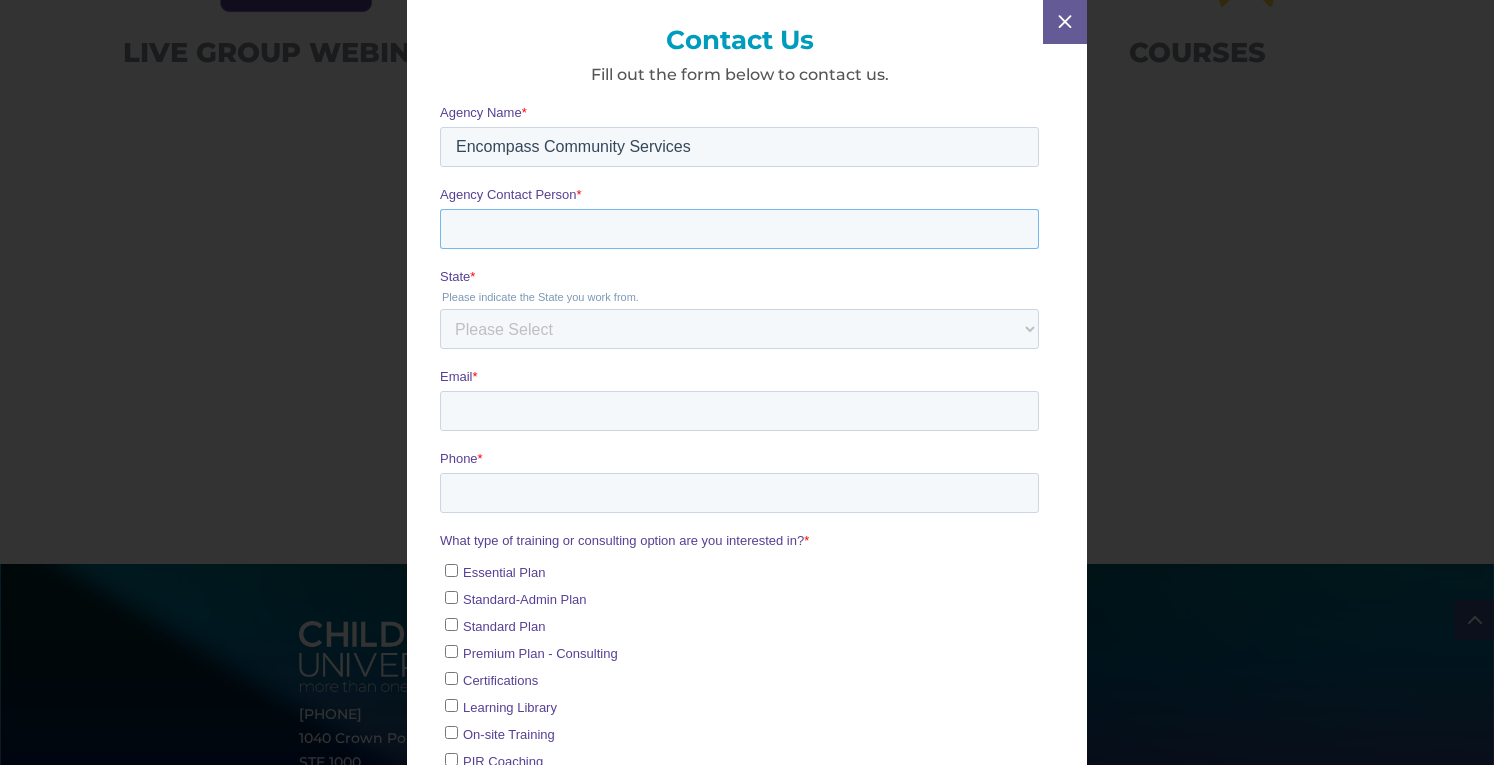 click on "Agency Contact Person *" at bounding box center [739, 229] 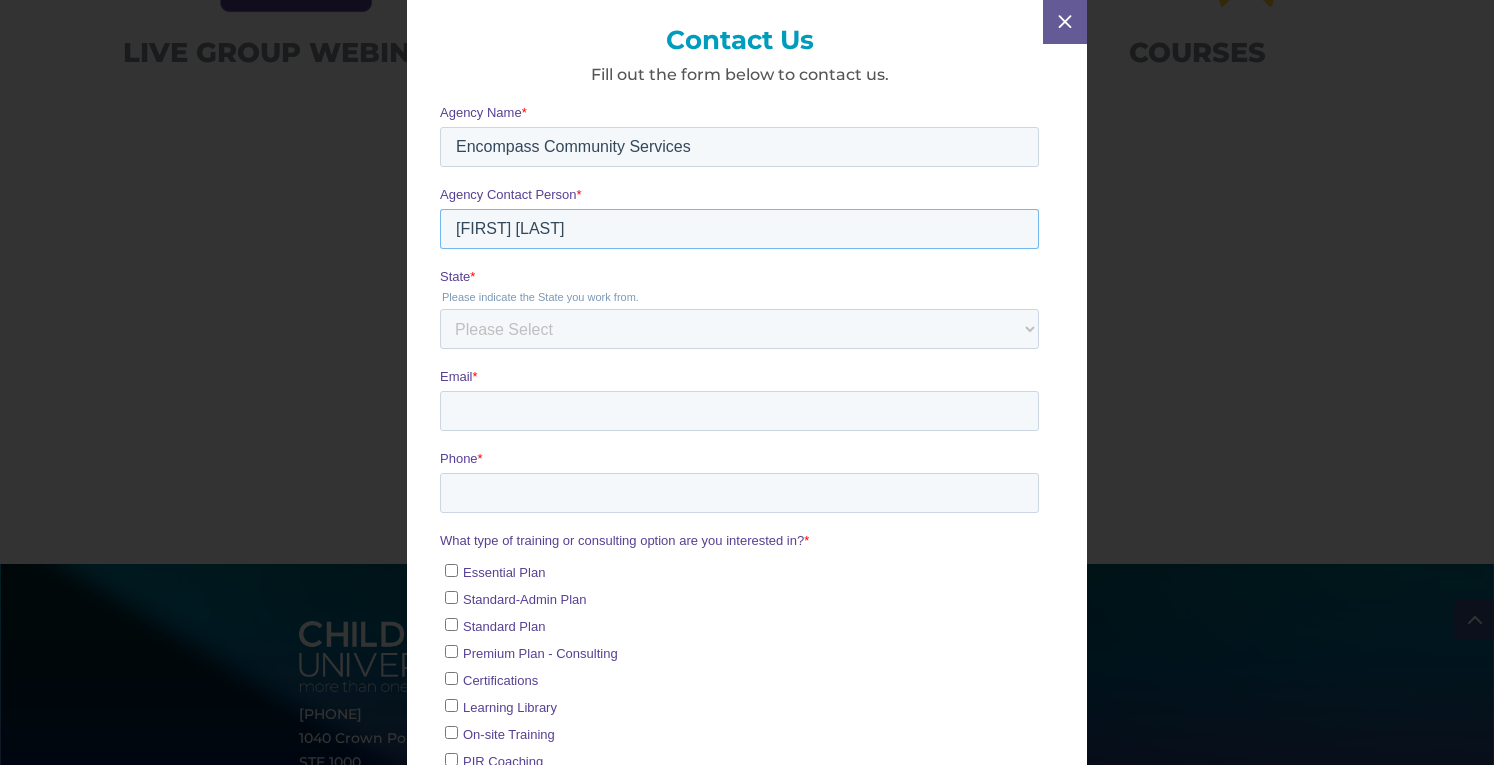type on "[FIRST] [LAST]" 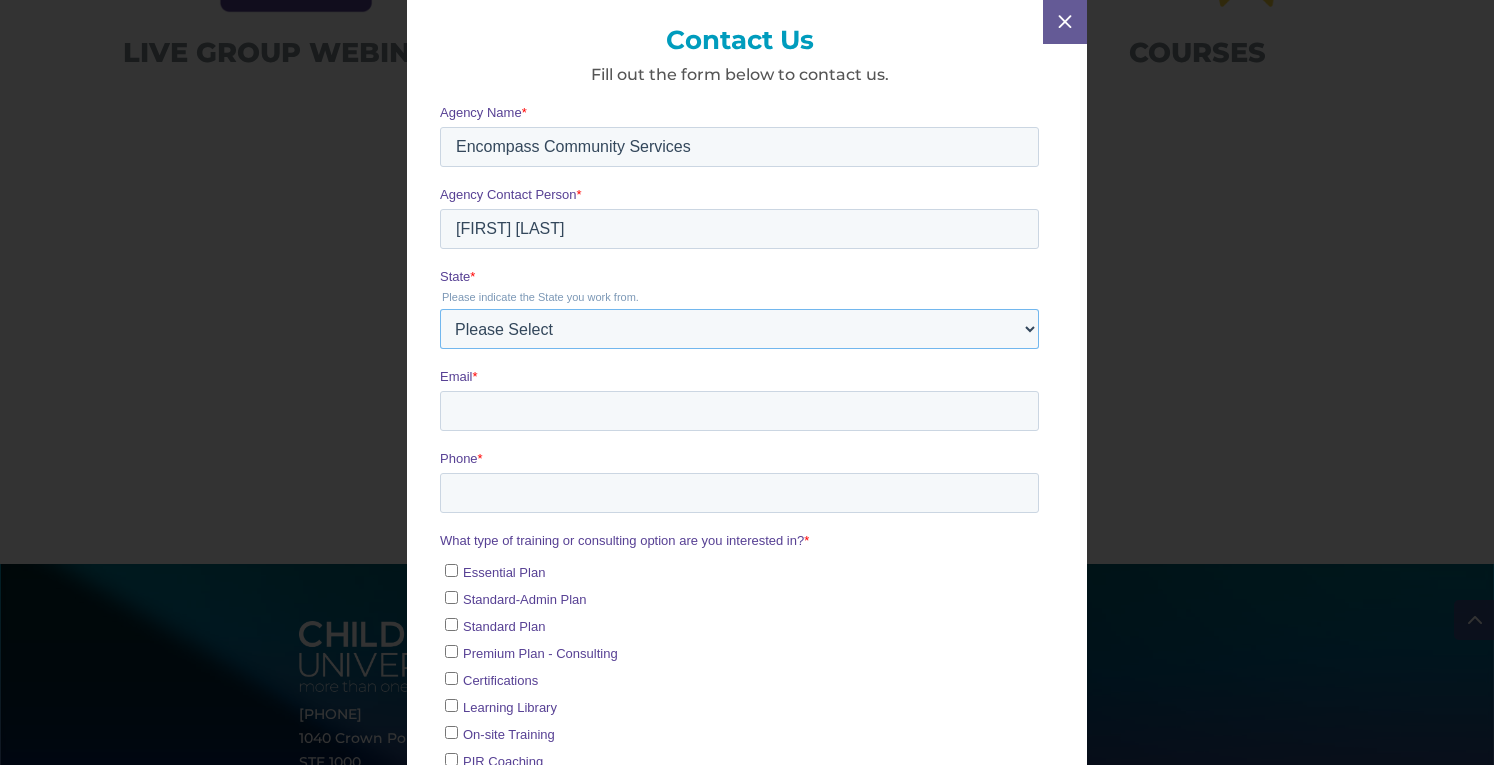 click on "[STATE]" at bounding box center [739, 329] 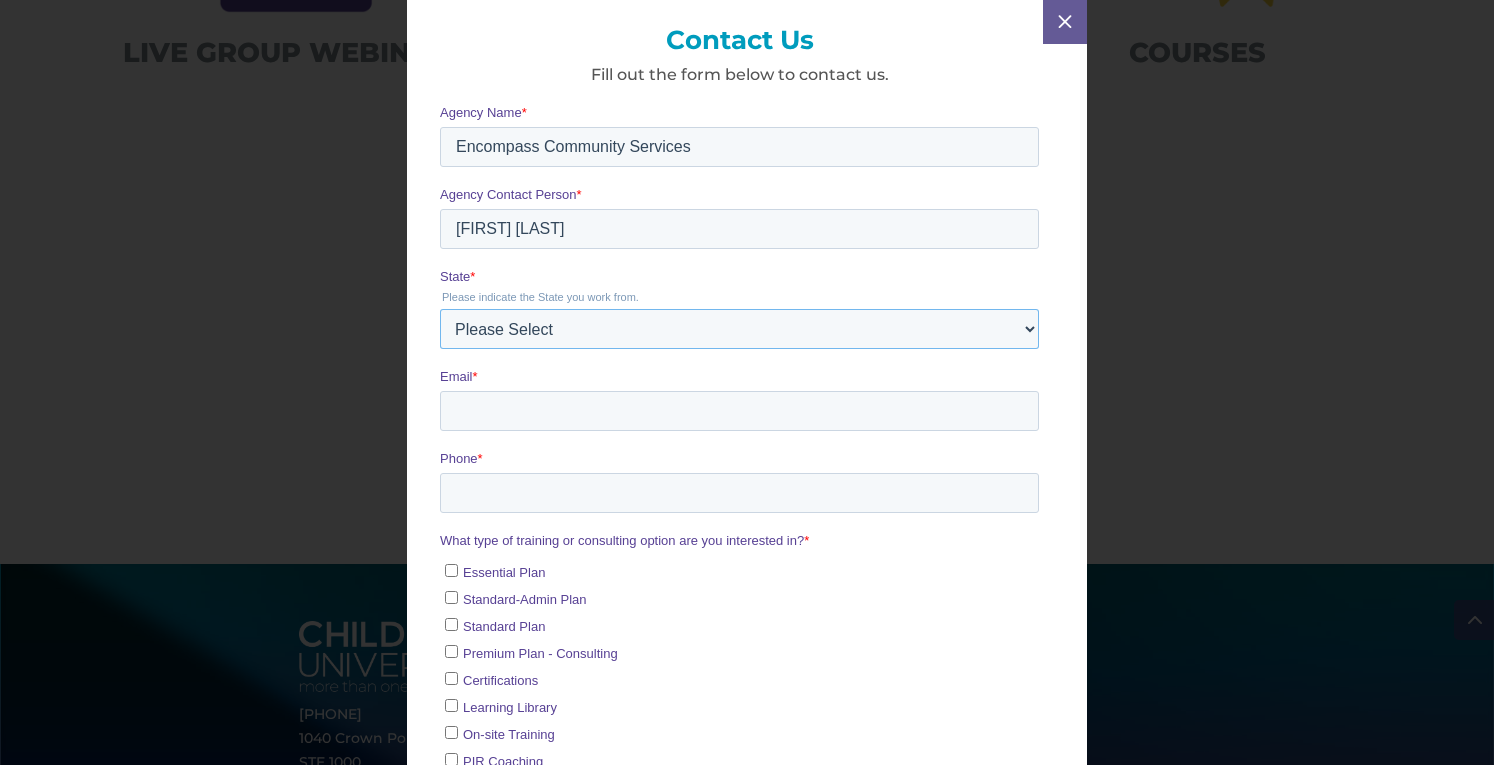 select on "[STATE]" 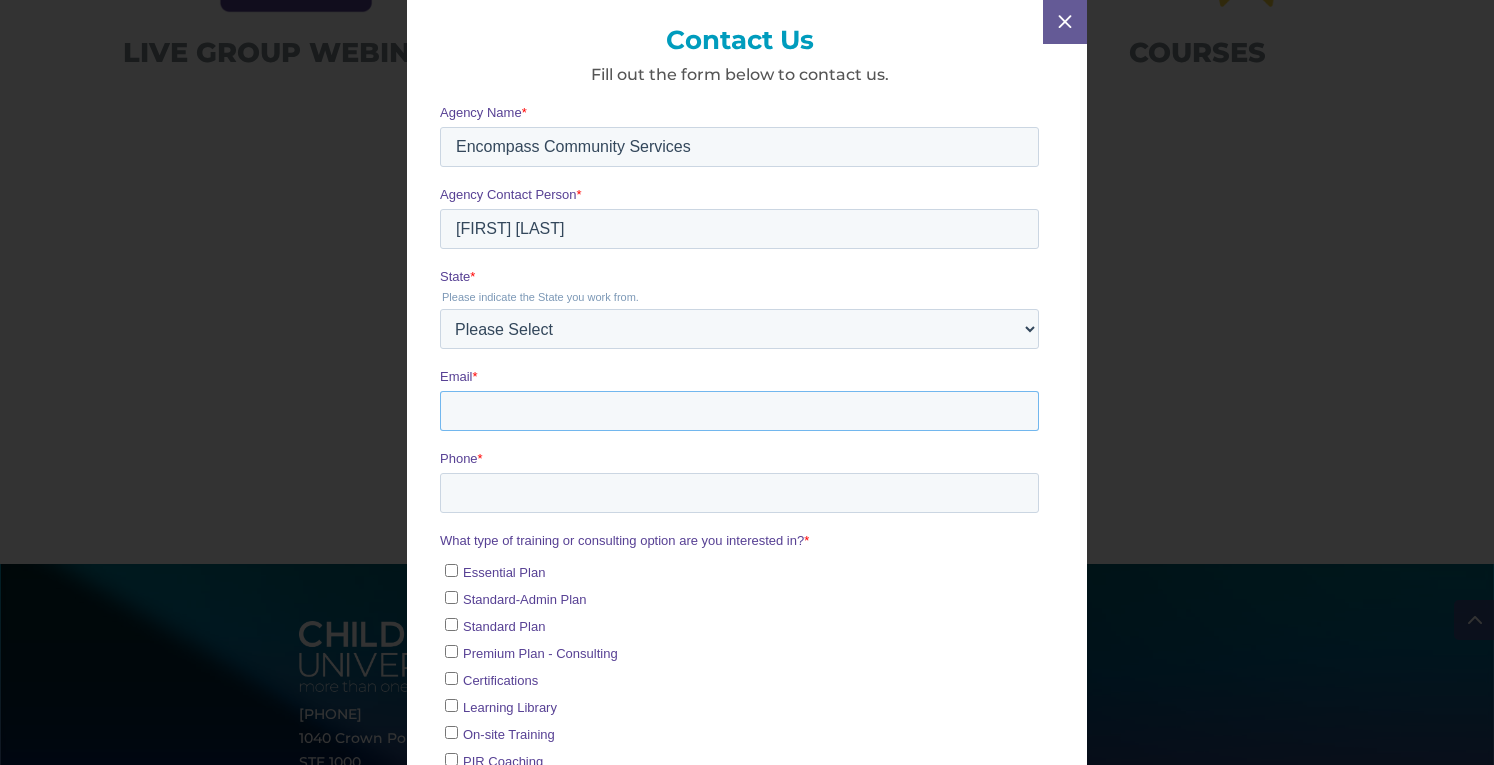 click on "Email *" at bounding box center [739, 411] 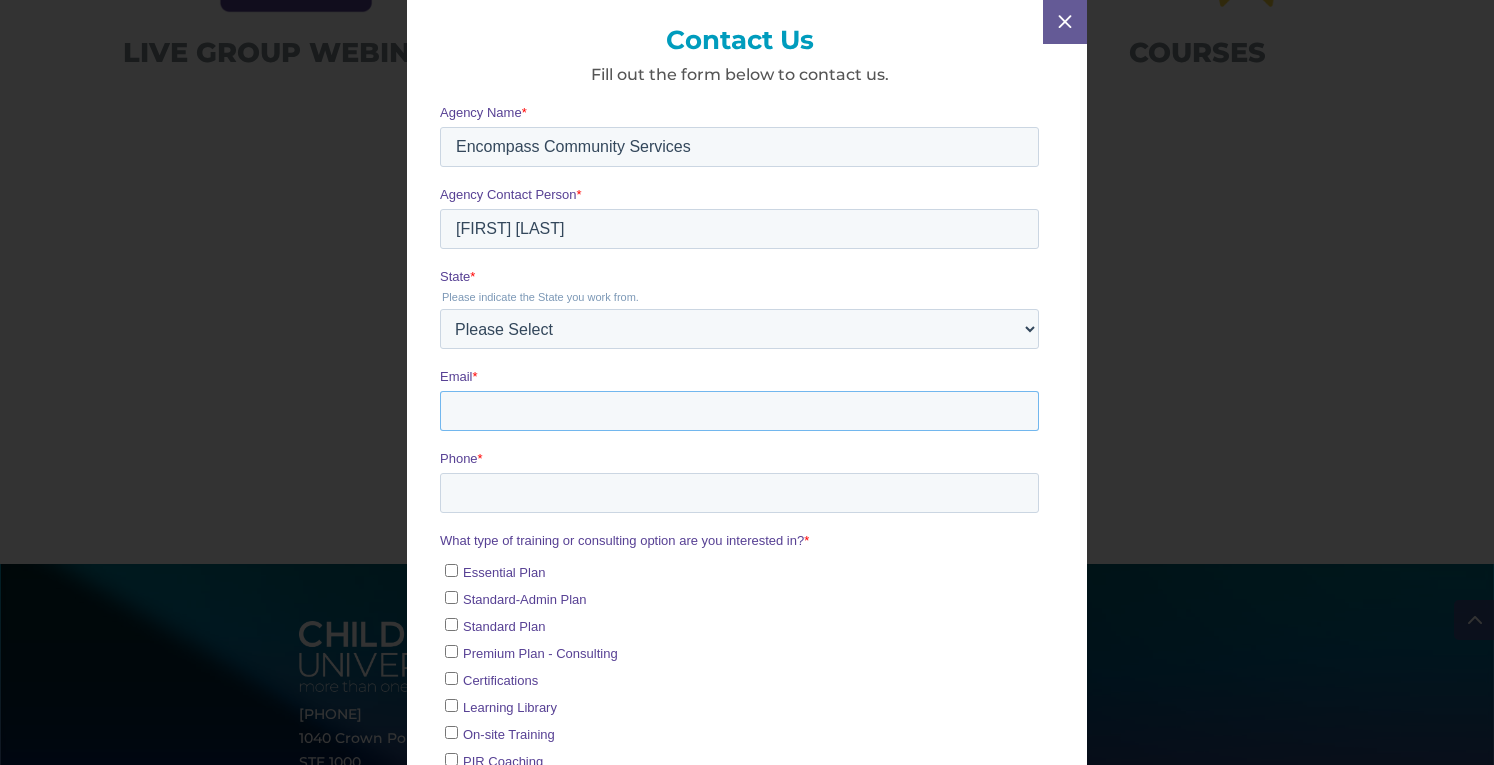 type on "[EMAIL]" 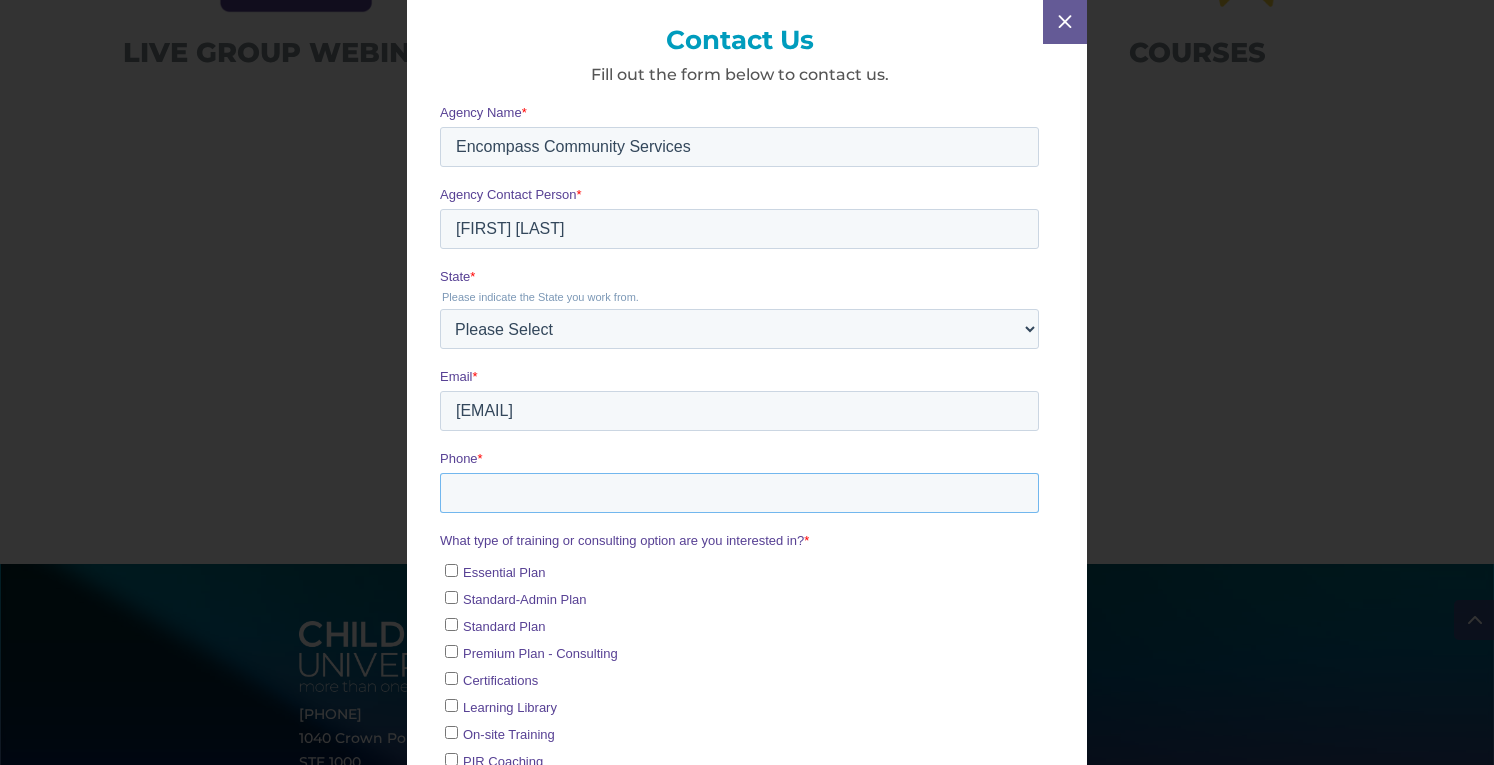 click on "Phone *" at bounding box center [739, 493] 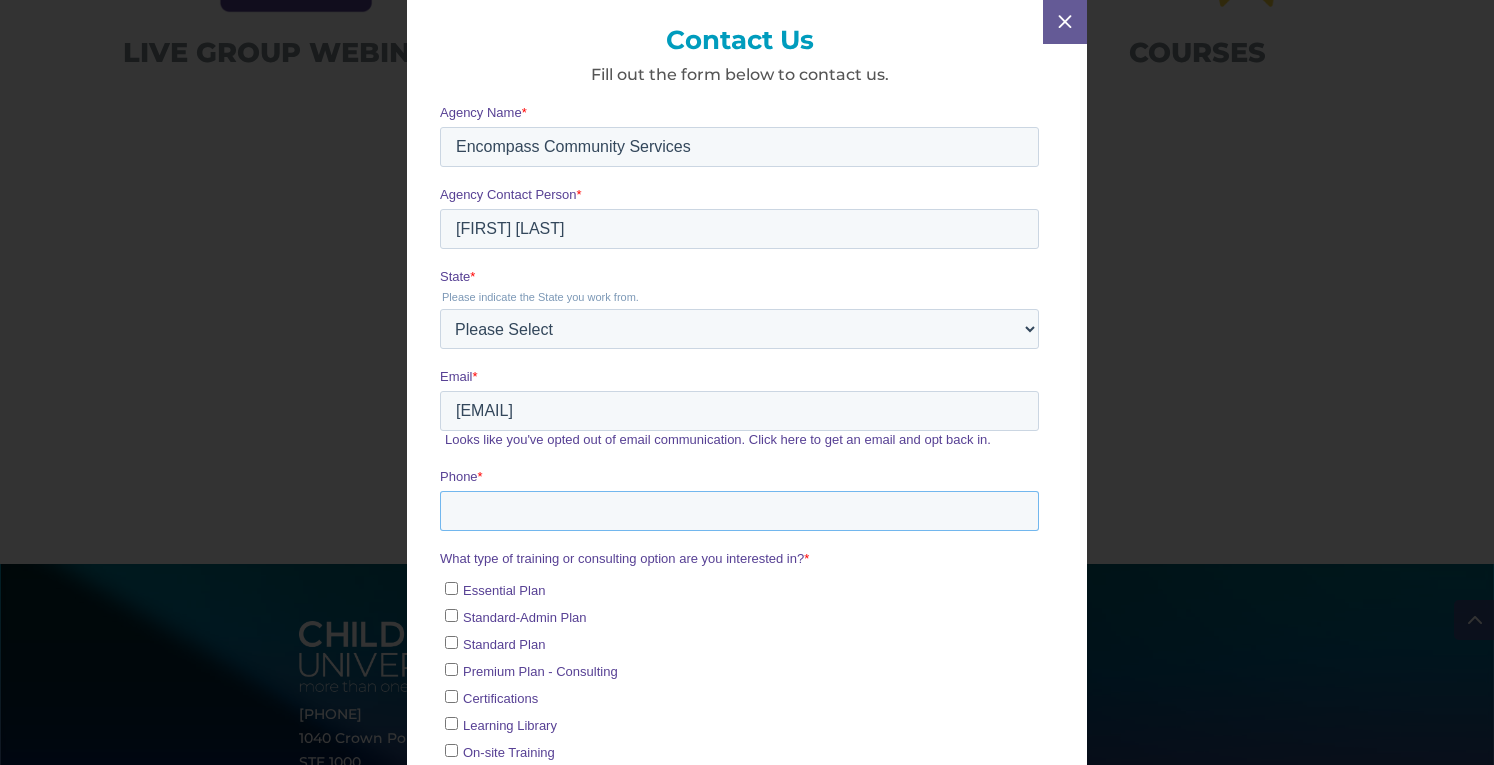 type on "[PHONE]" 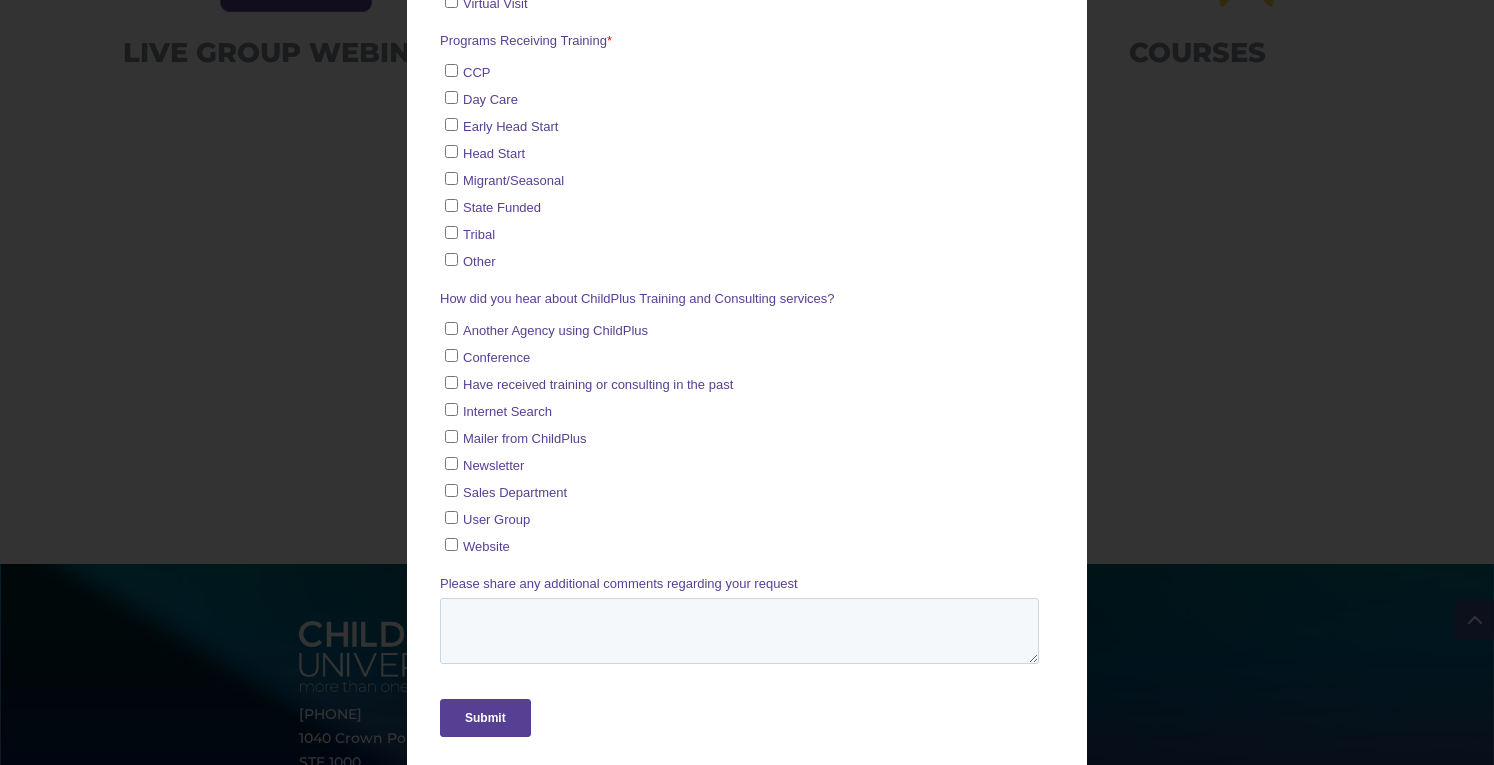 scroll, scrollTop: 831, scrollLeft: 0, axis: vertical 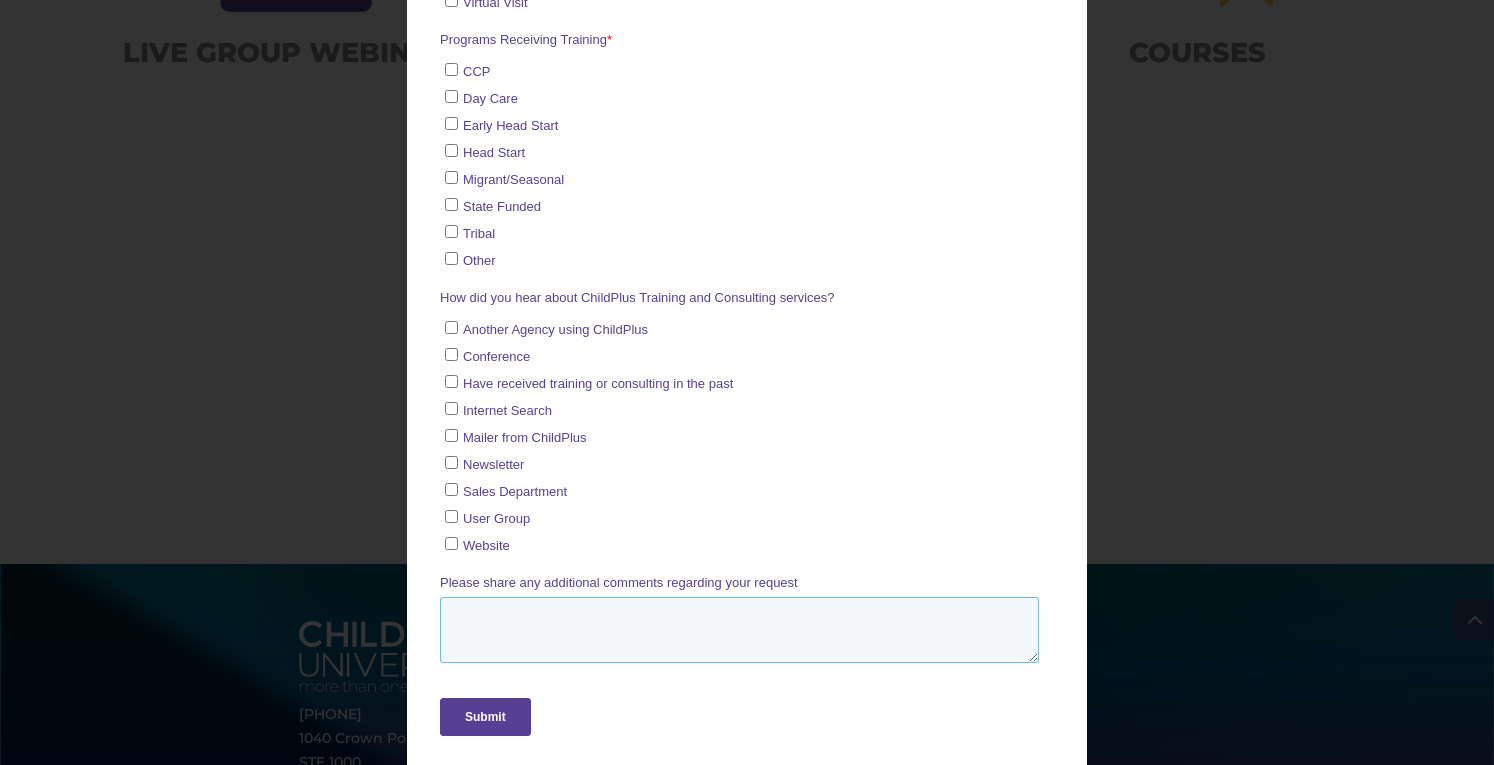 click on "Please share any additional comments regarding your request" at bounding box center (739, 631) 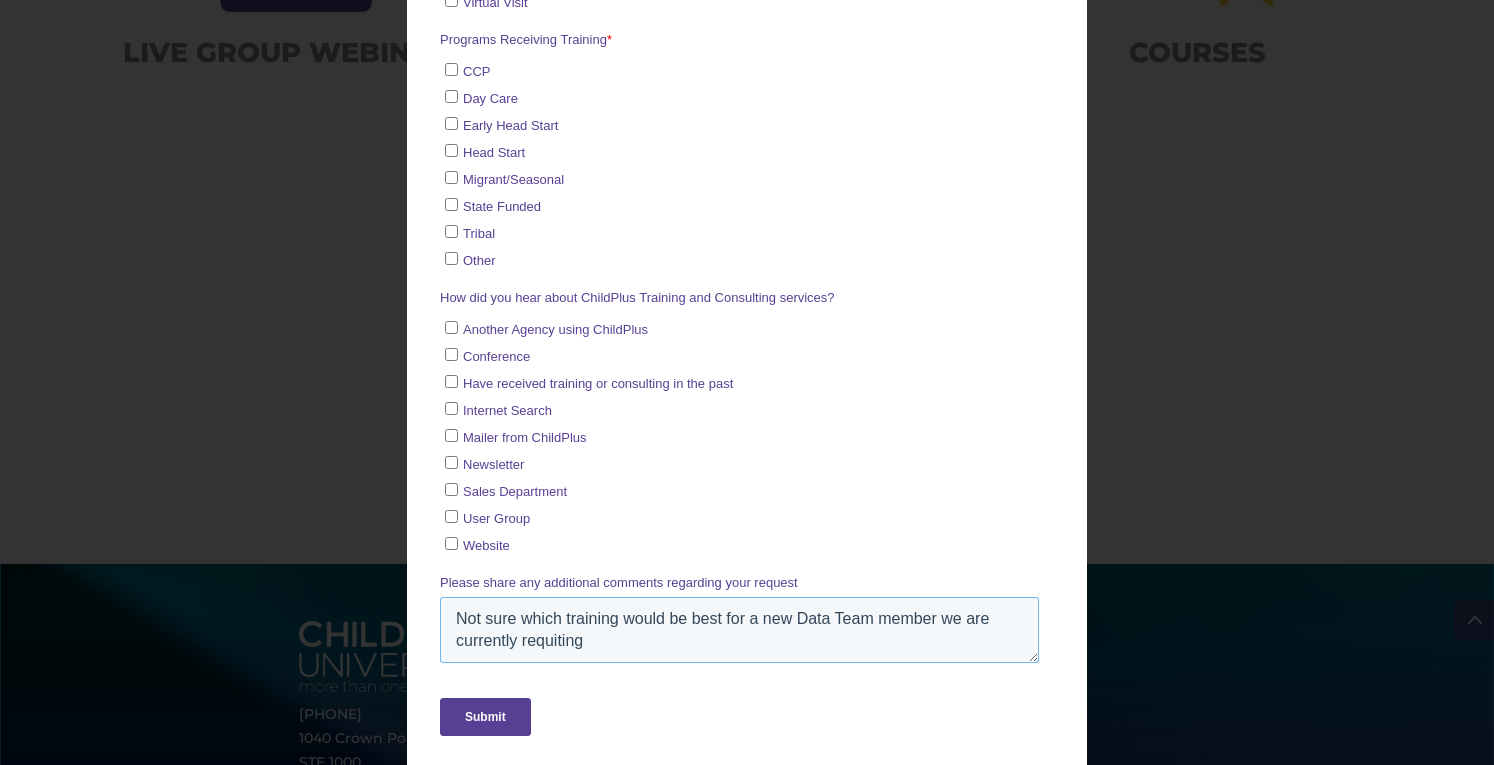 click on "Not sure which training would be best for a new Data Team member we are currently requiting" at bounding box center [739, 631] 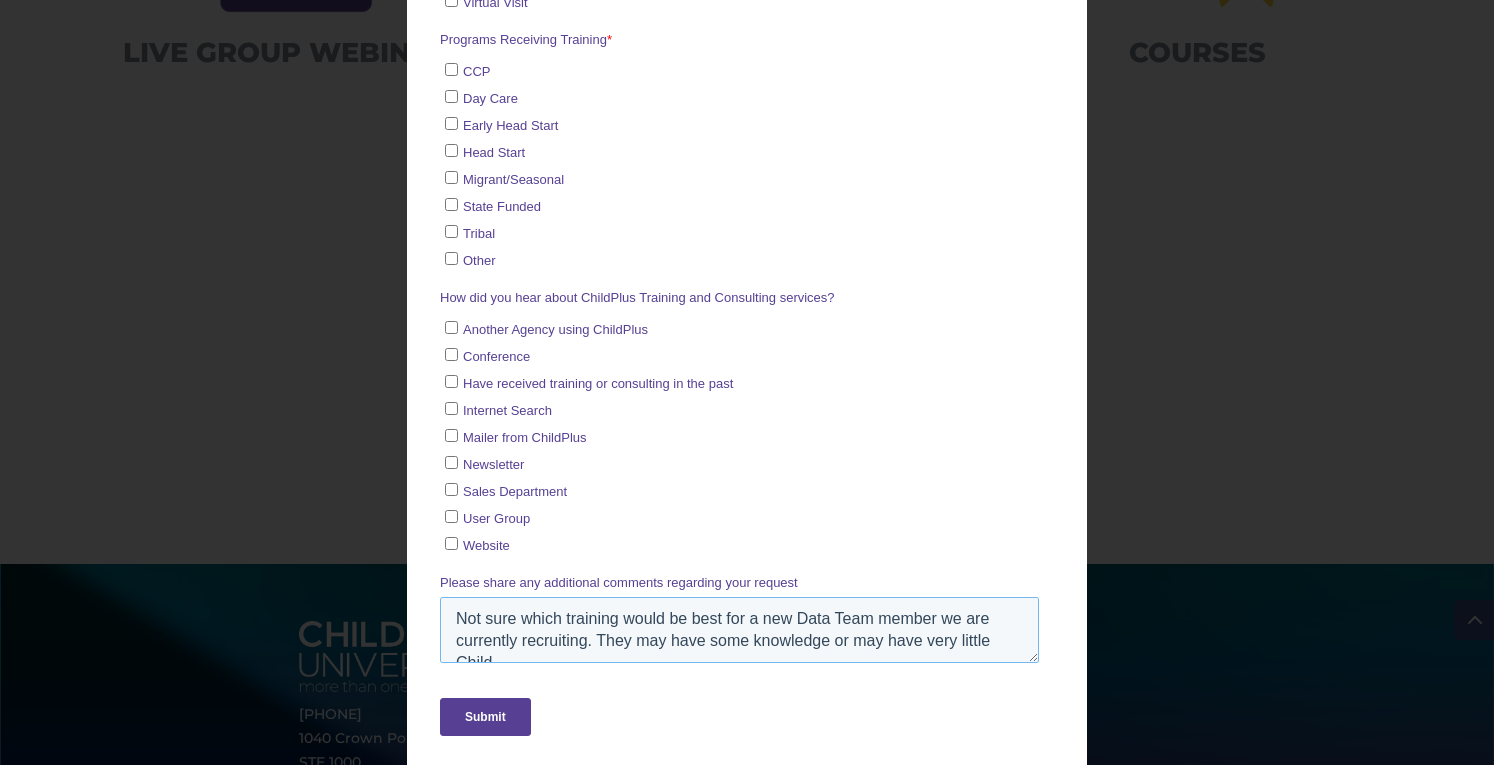 scroll, scrollTop: 10, scrollLeft: 0, axis: vertical 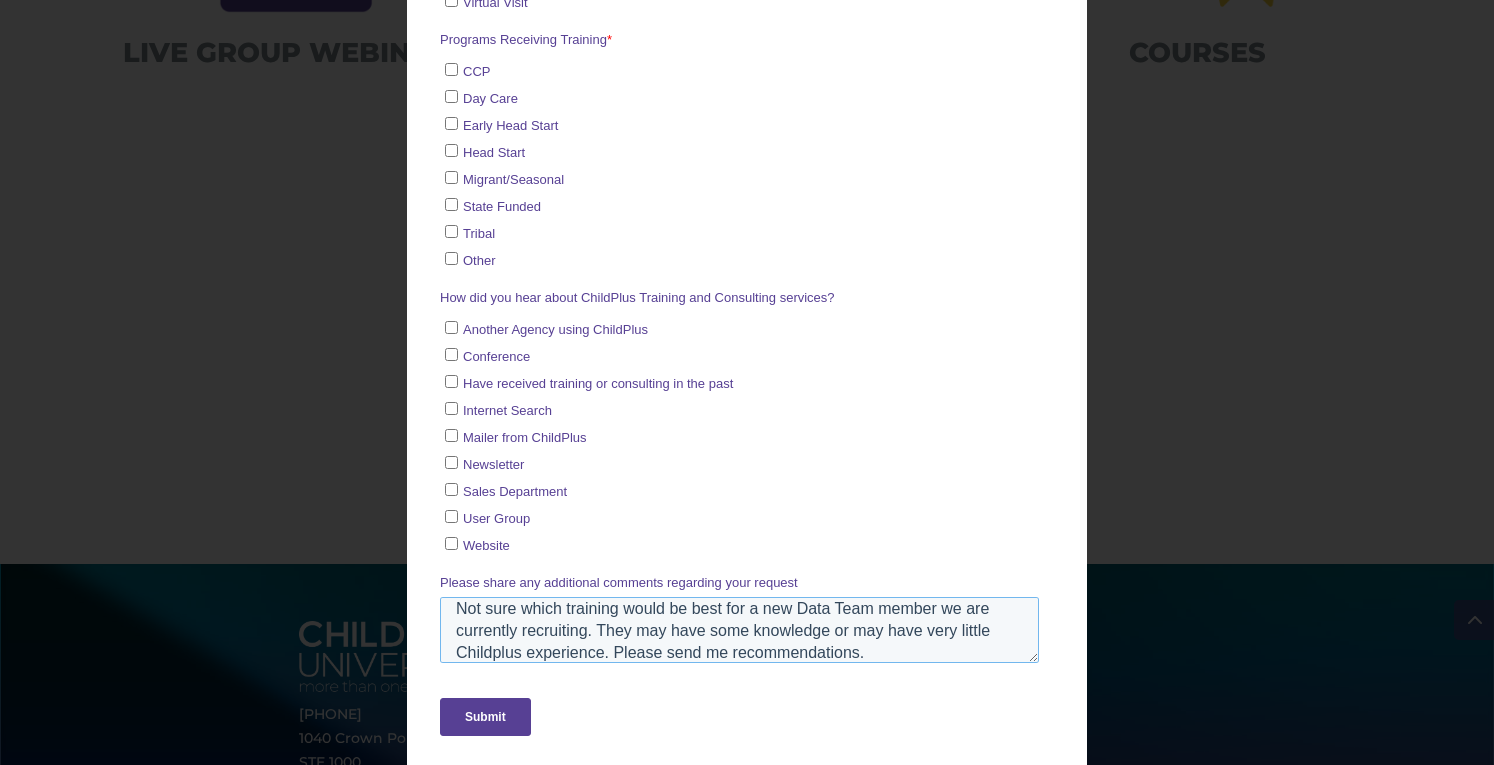 type on "Not sure which training would be best for a new Data Team member we are currently recruiting. They may have some knowledge or may have very little Childplus experience. Please send me recommendations." 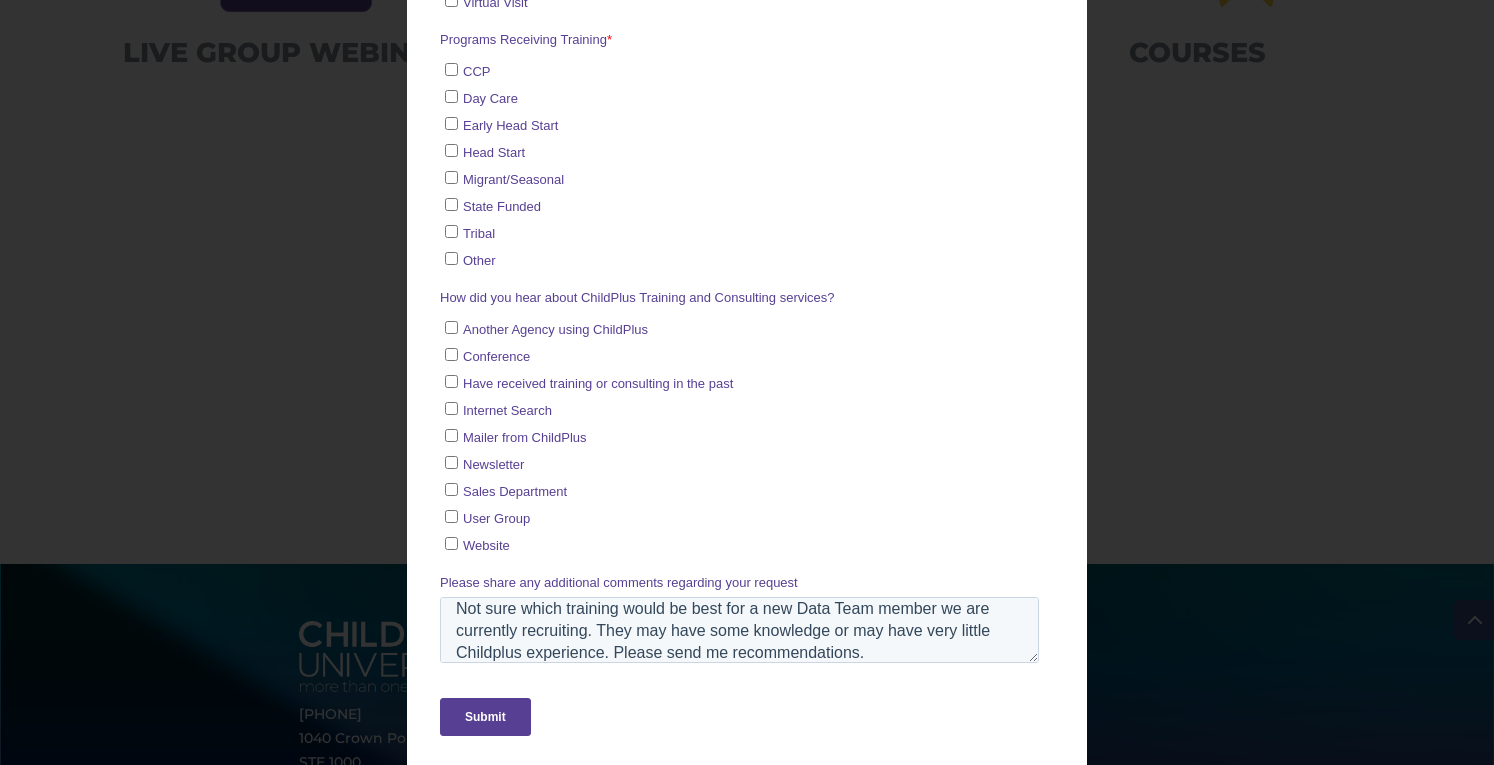click on "Submit" at bounding box center [485, 718] 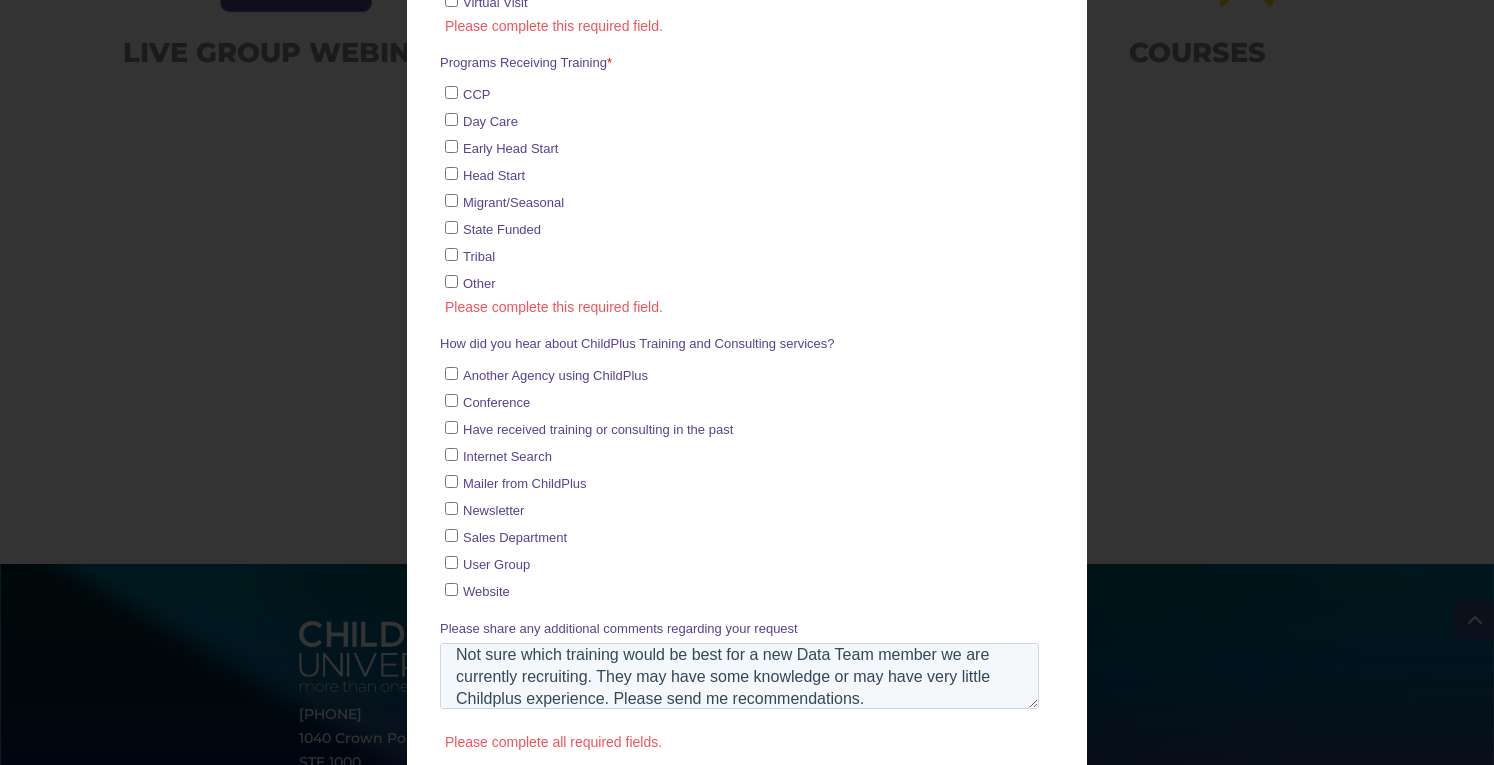 click on "Early Head Start" at bounding box center [742, 148] 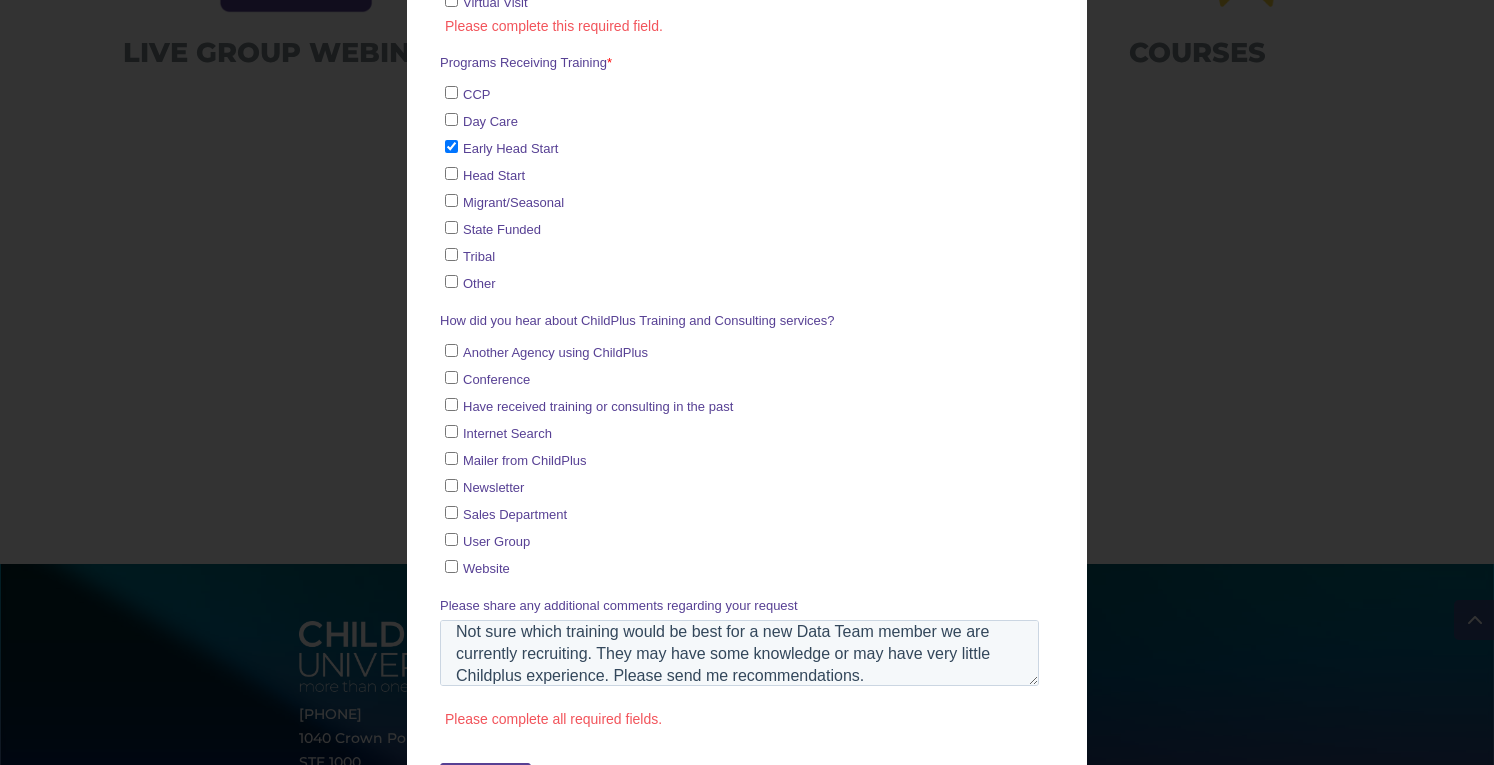 click on "Head Start" at bounding box center (451, 174) 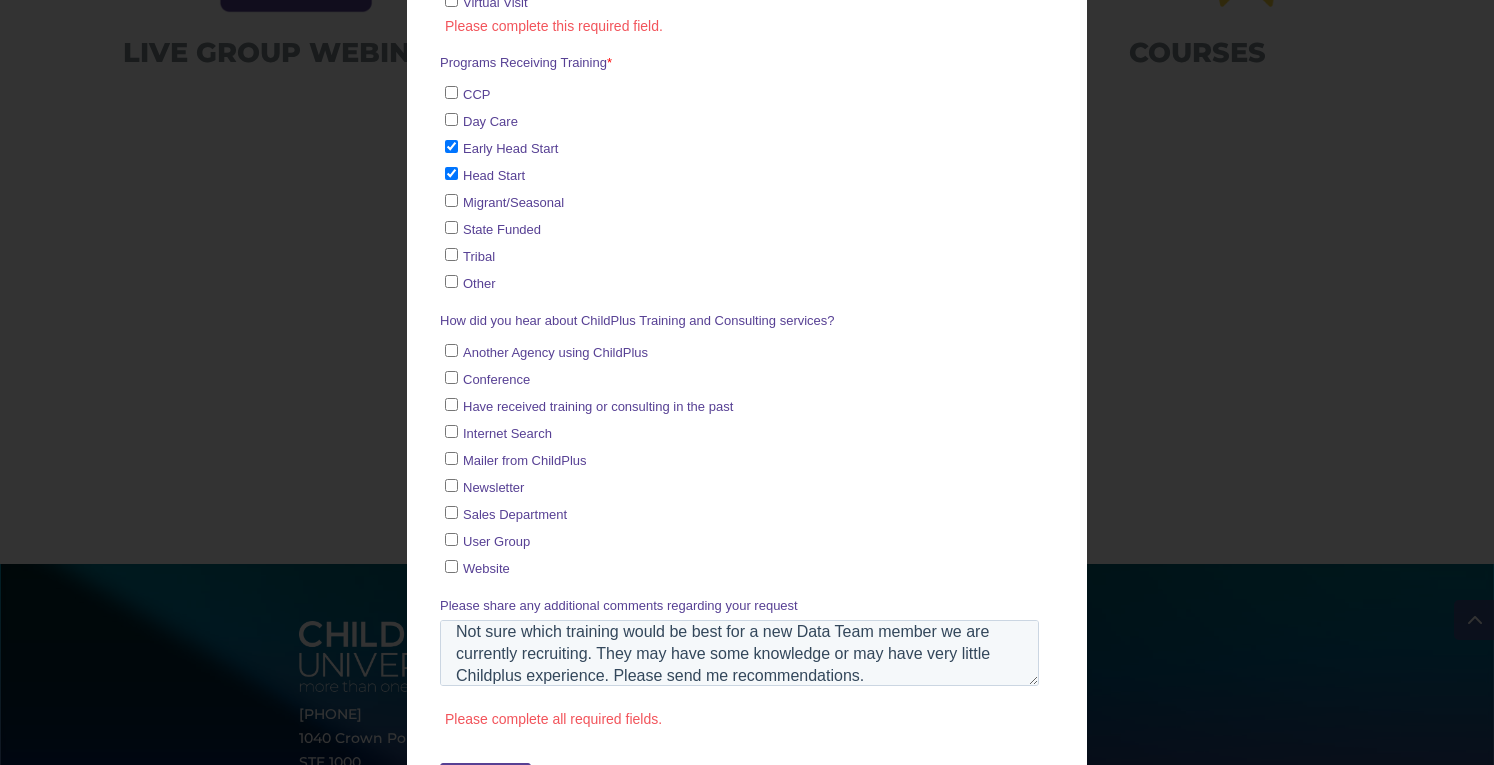 scroll, scrollTop: 942, scrollLeft: 0, axis: vertical 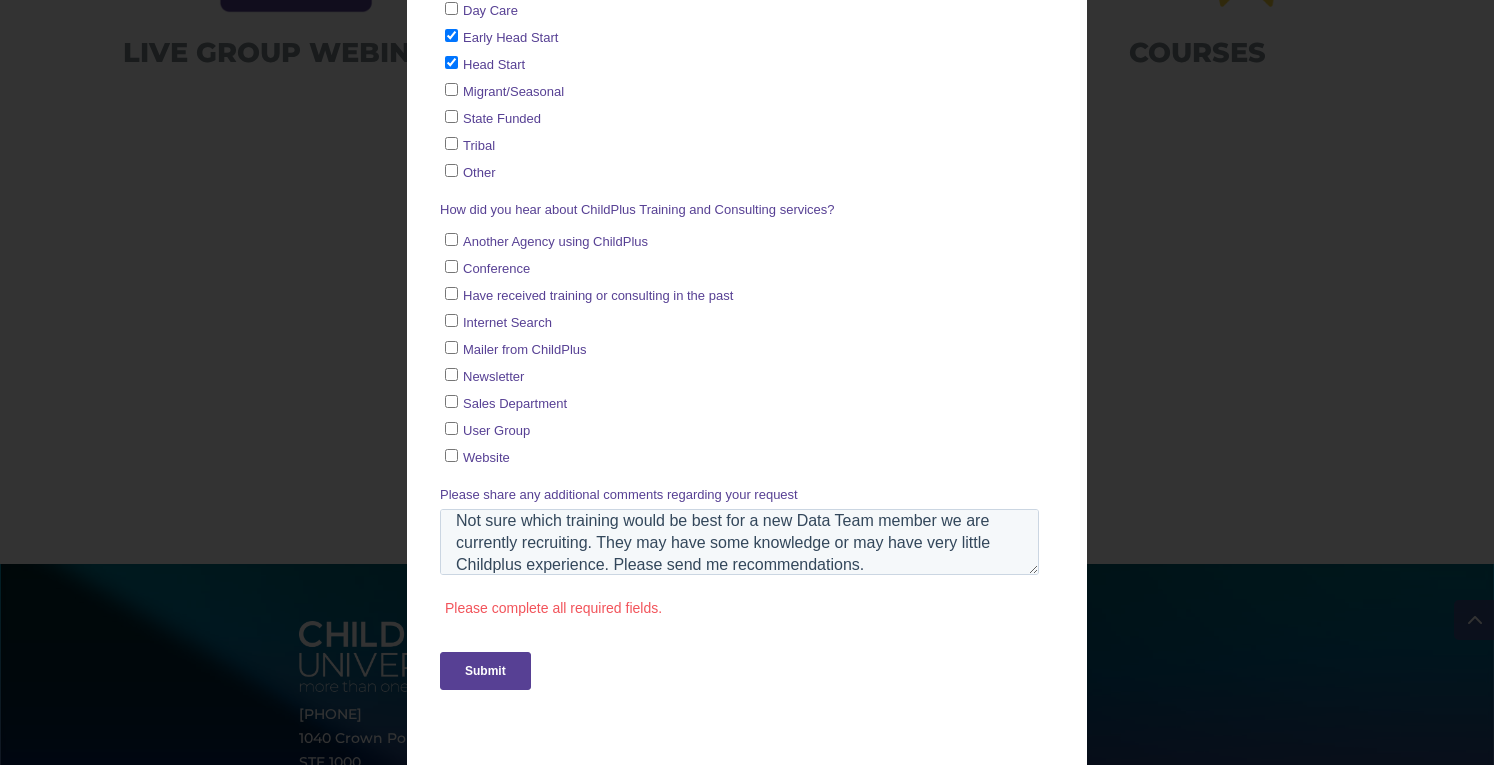 click on "Submit" at bounding box center [485, 672] 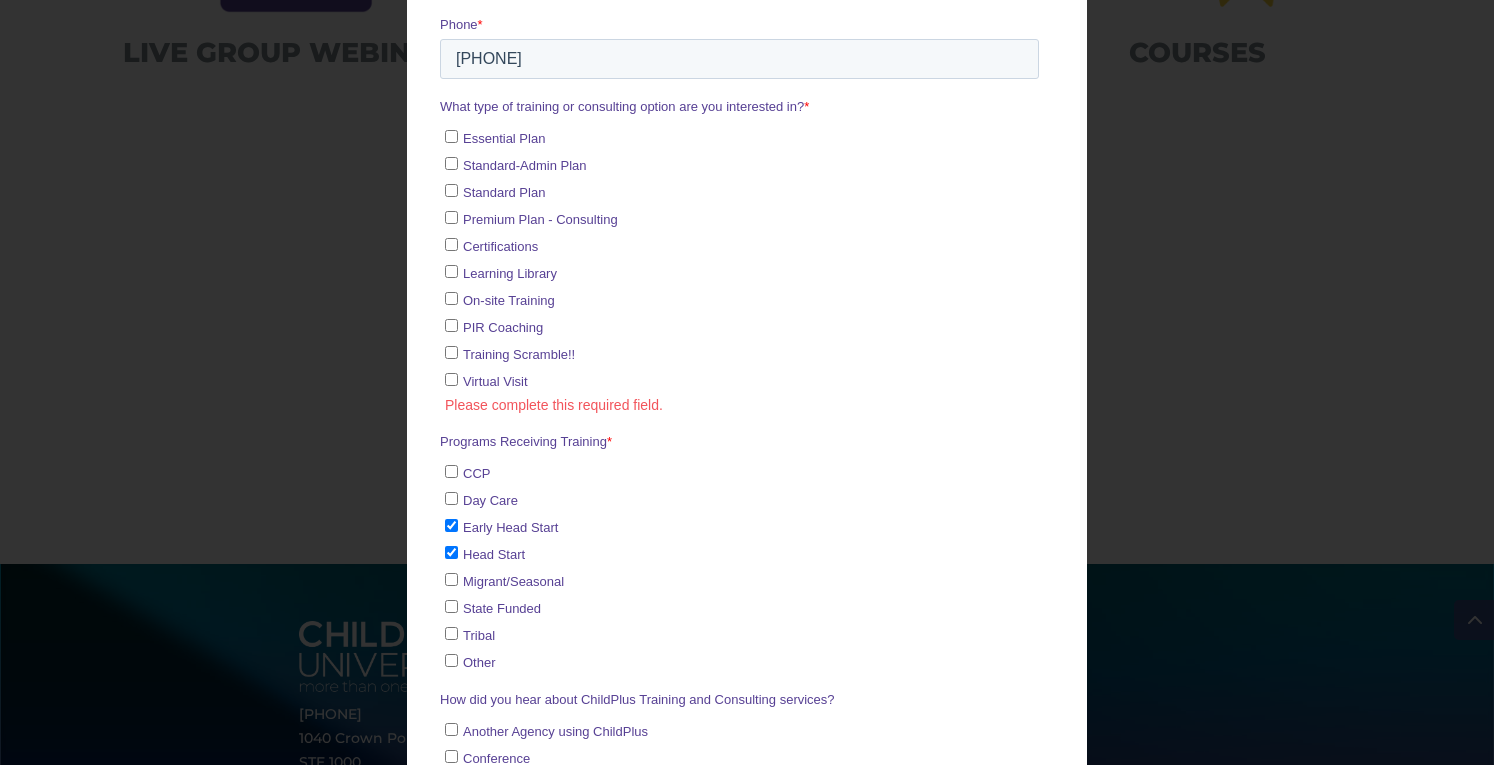 scroll, scrollTop: 418, scrollLeft: 0, axis: vertical 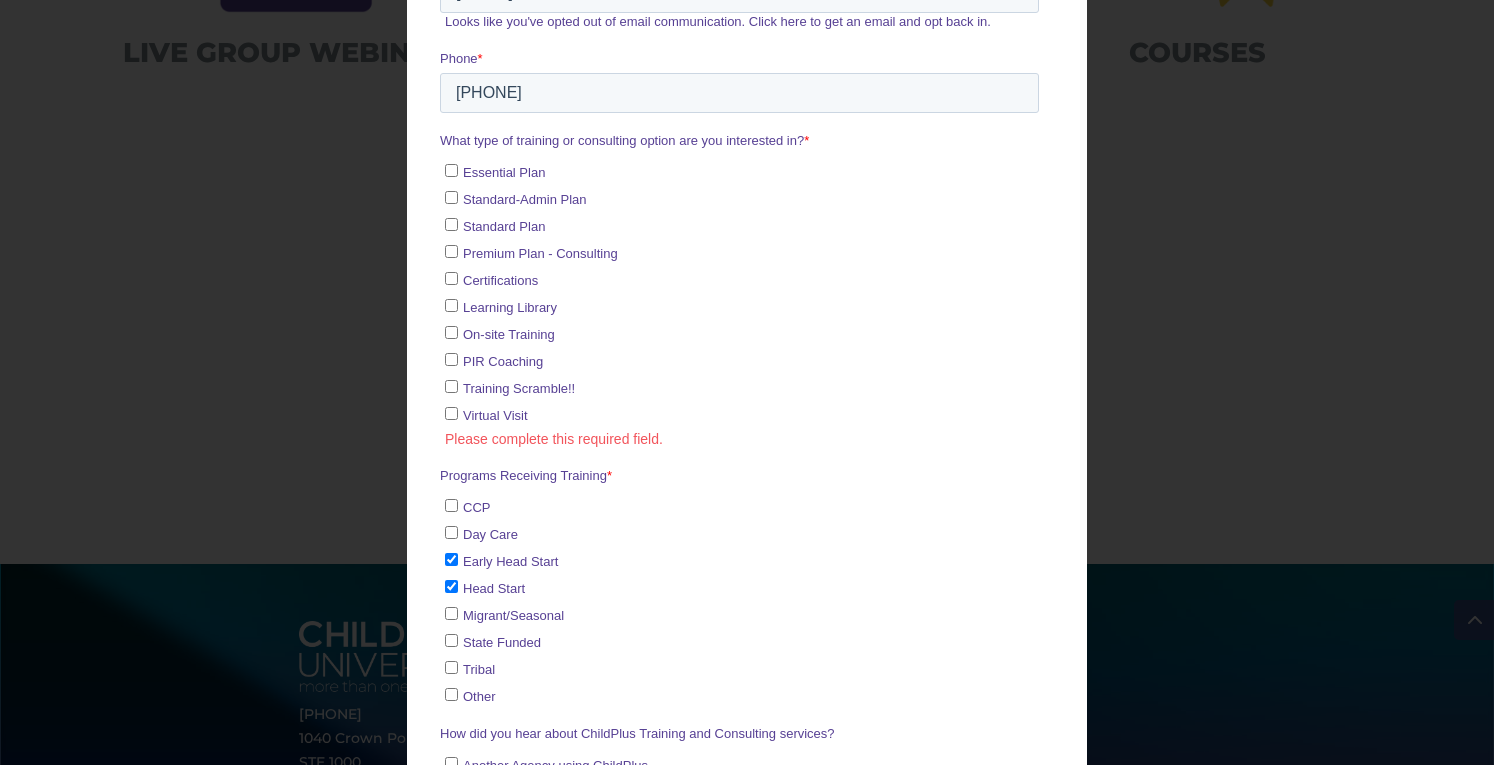click on "Essential Plan" at bounding box center [742, 172] 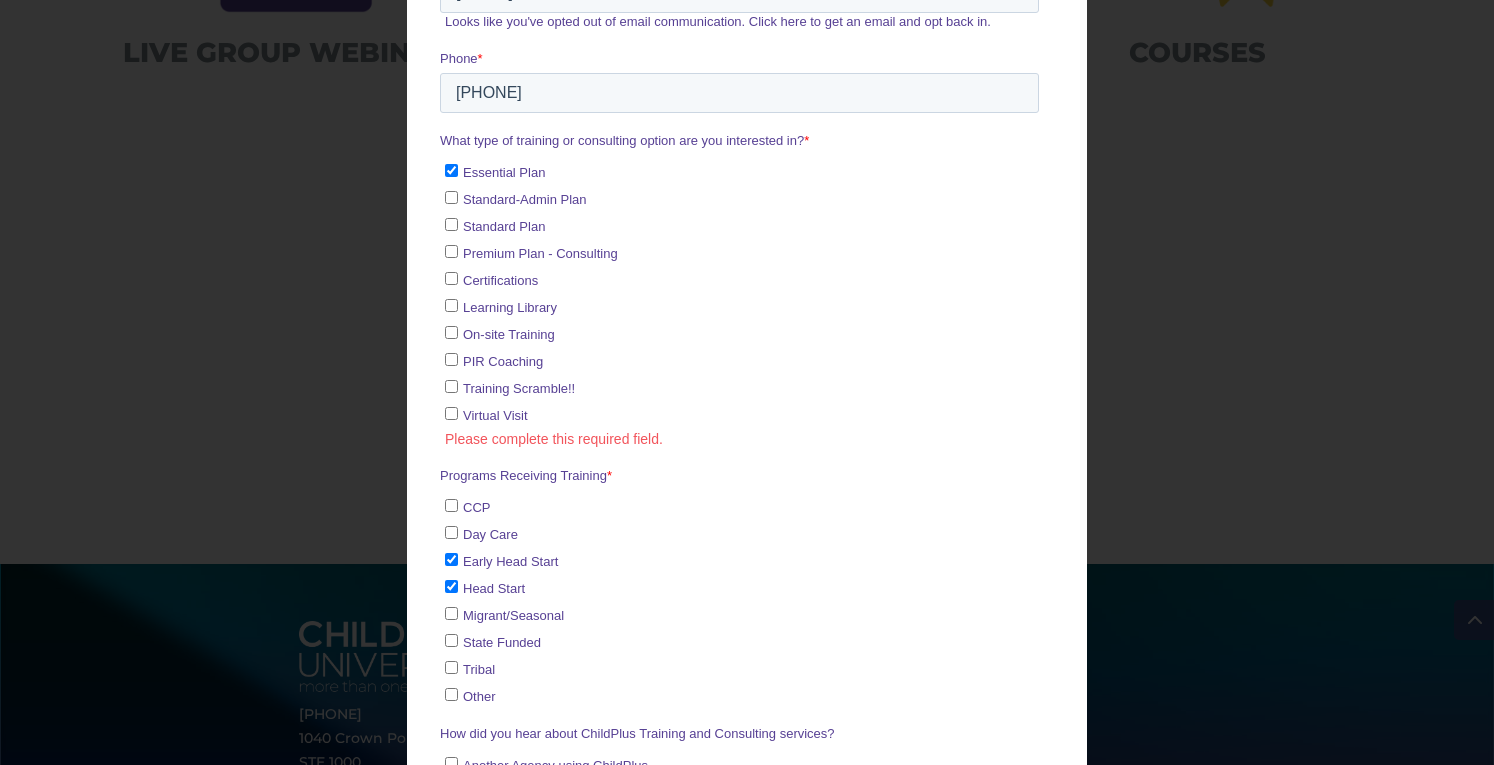 checkbox on "true" 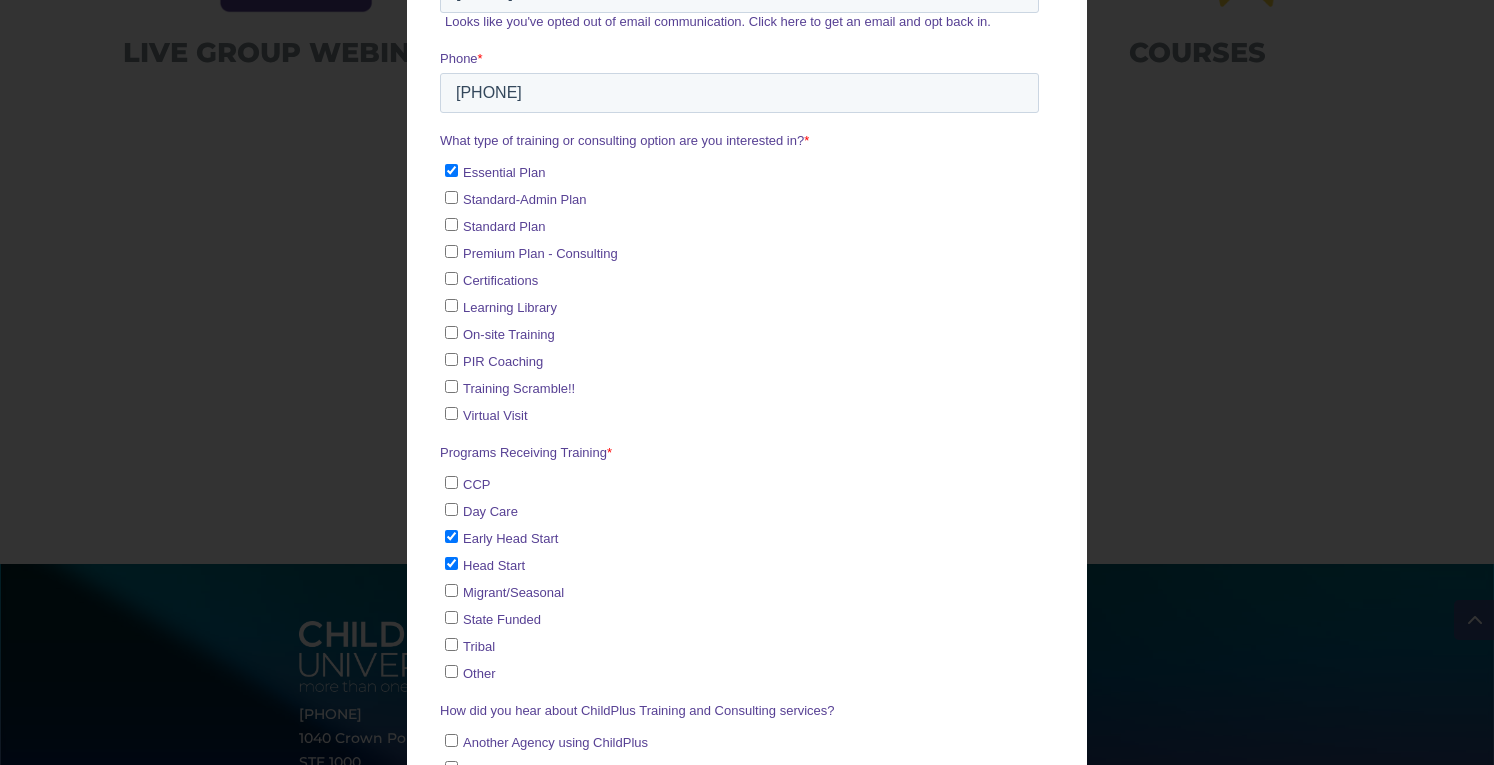 click on "Standard-Admin Plan" at bounding box center (525, 200) 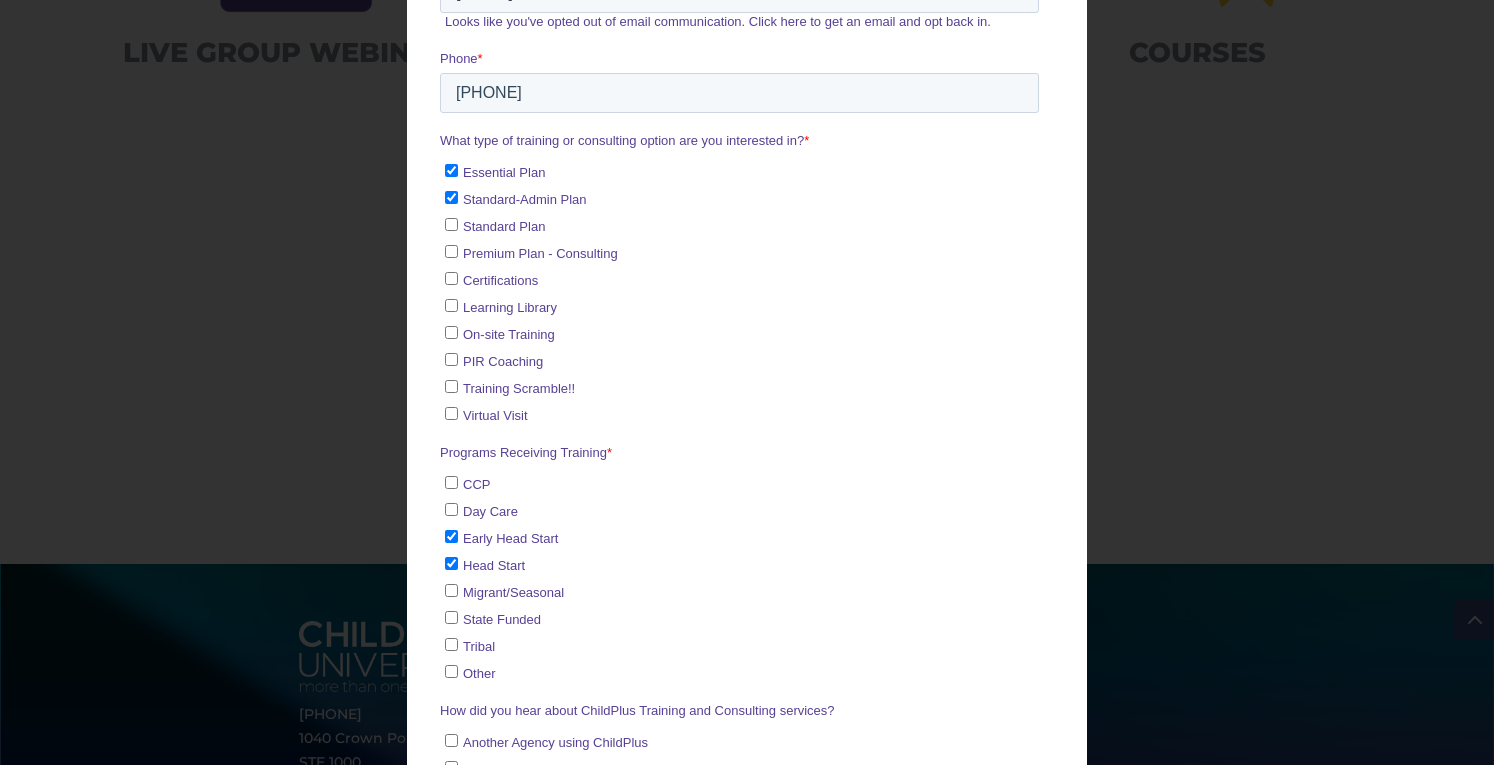 click on "Standard Plan" at bounding box center [504, 227] 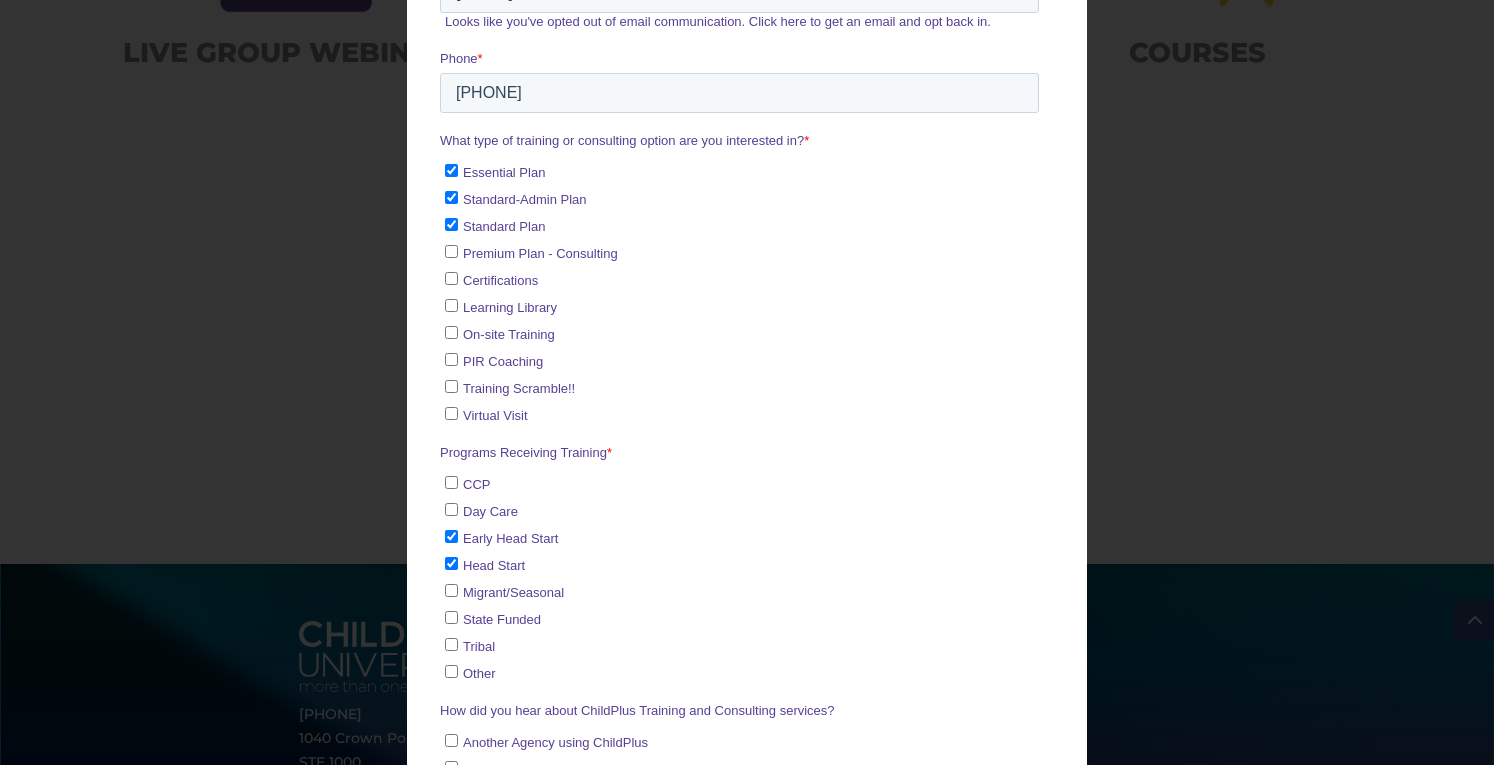 checkbox on "true" 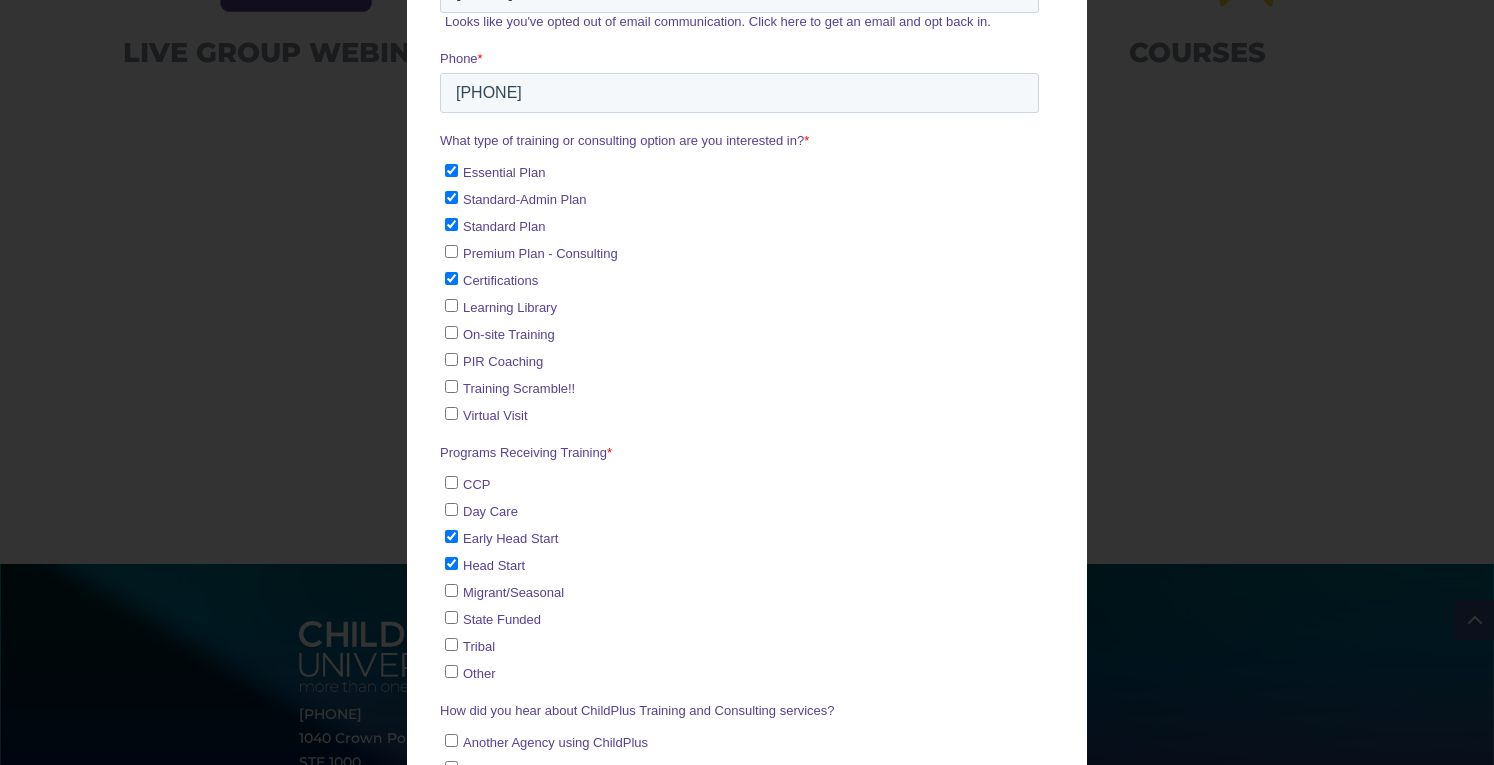 checkbox on "true" 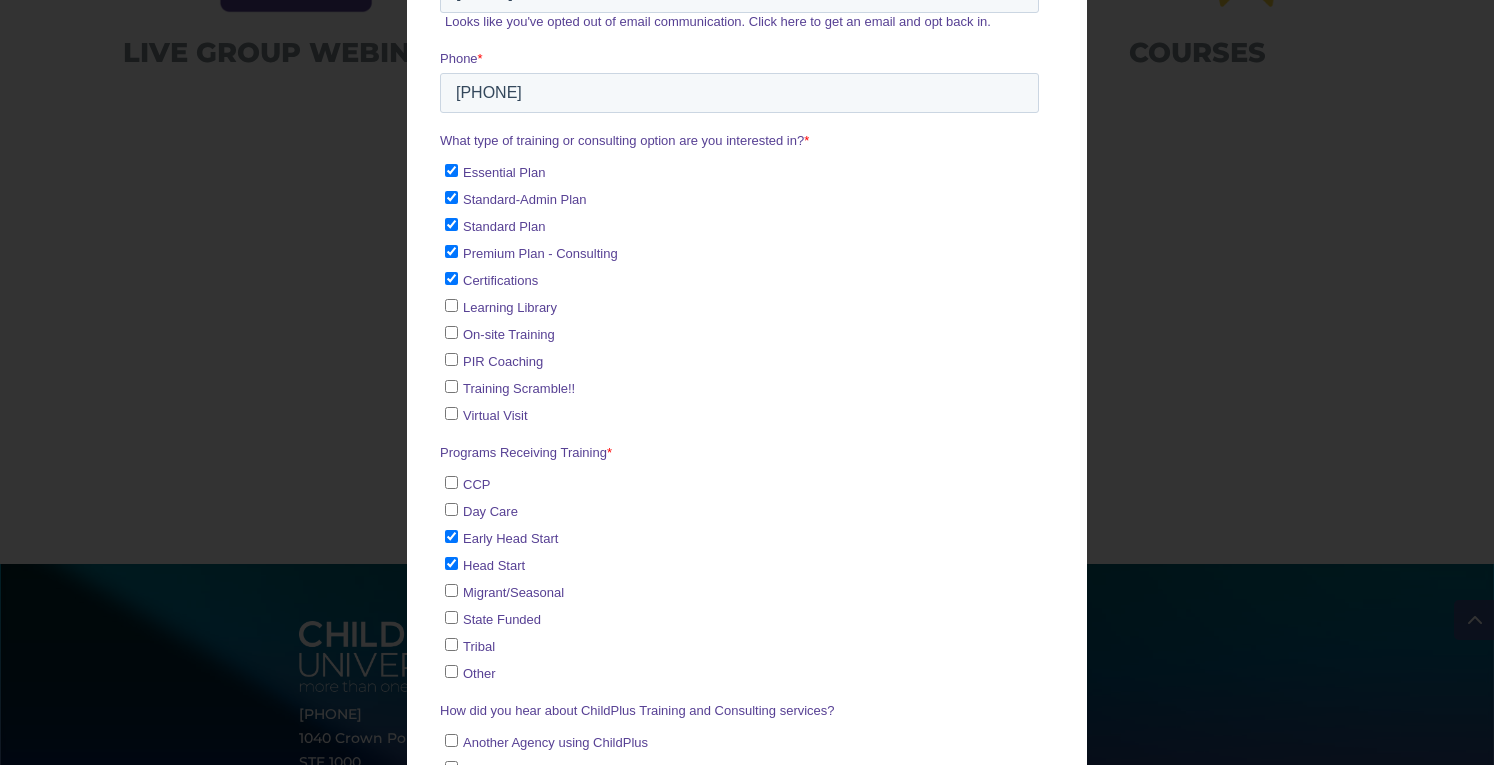 checkbox on "true" 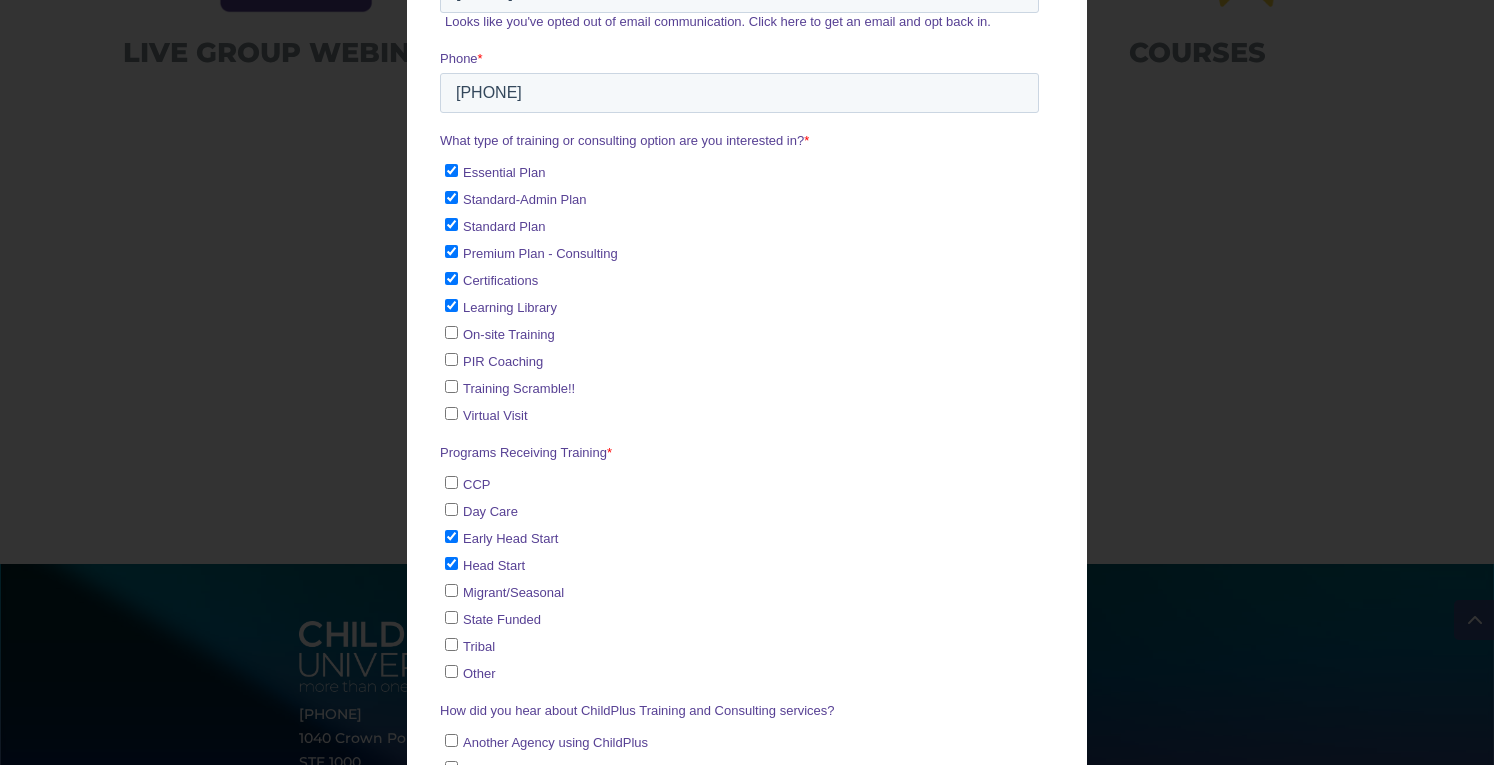 checkbox on "true" 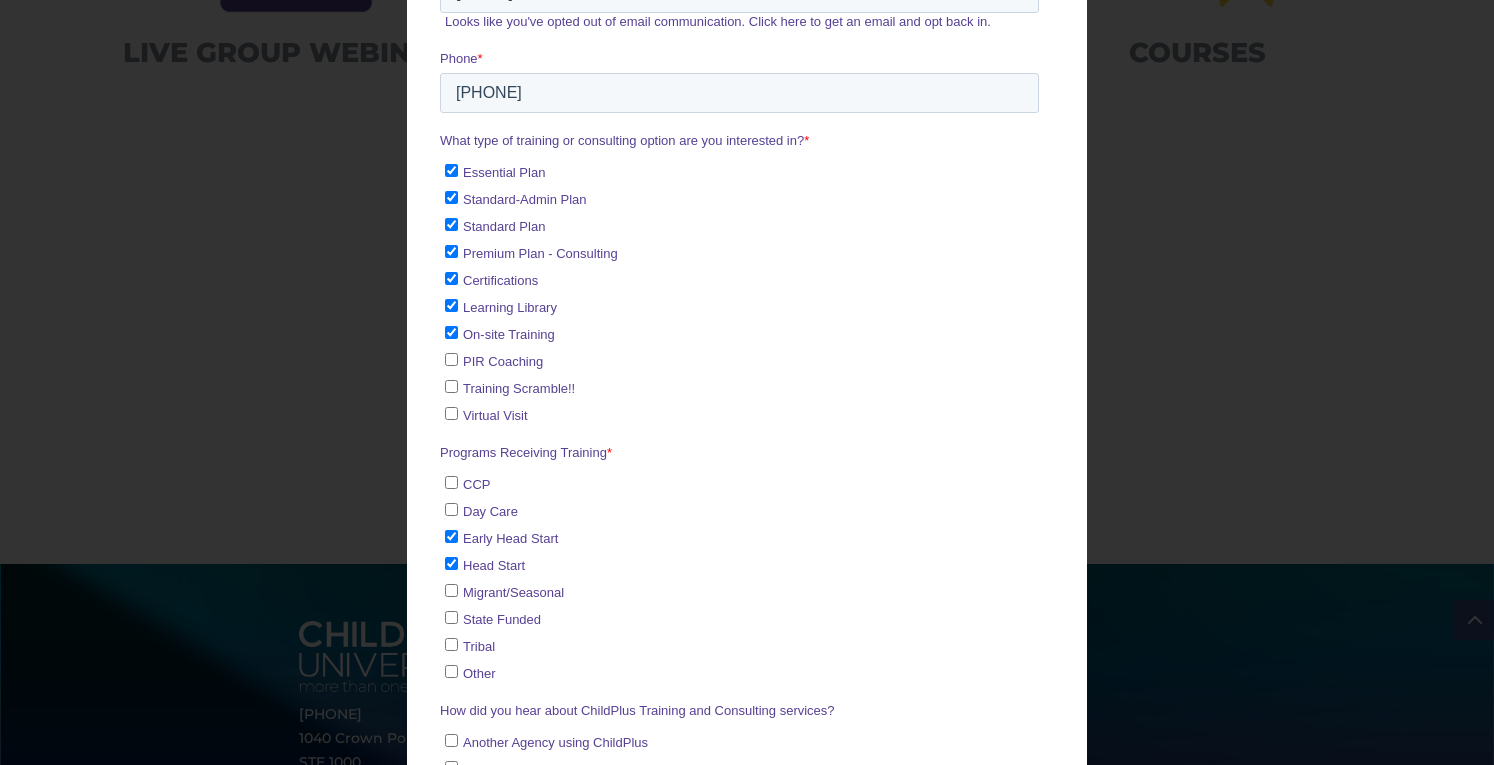 checkbox on "true" 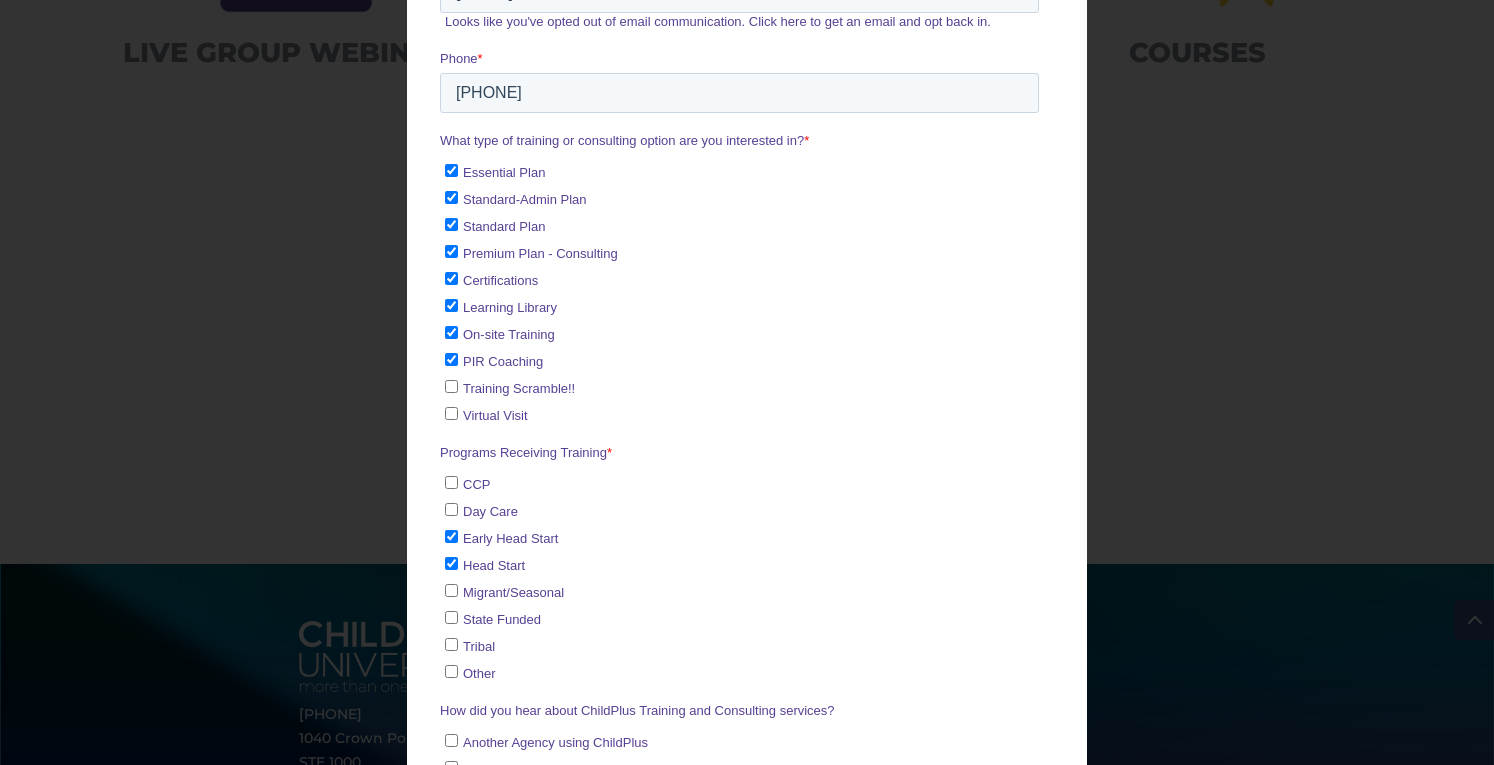 click on "Training Scramble!!" at bounding box center (519, 389) 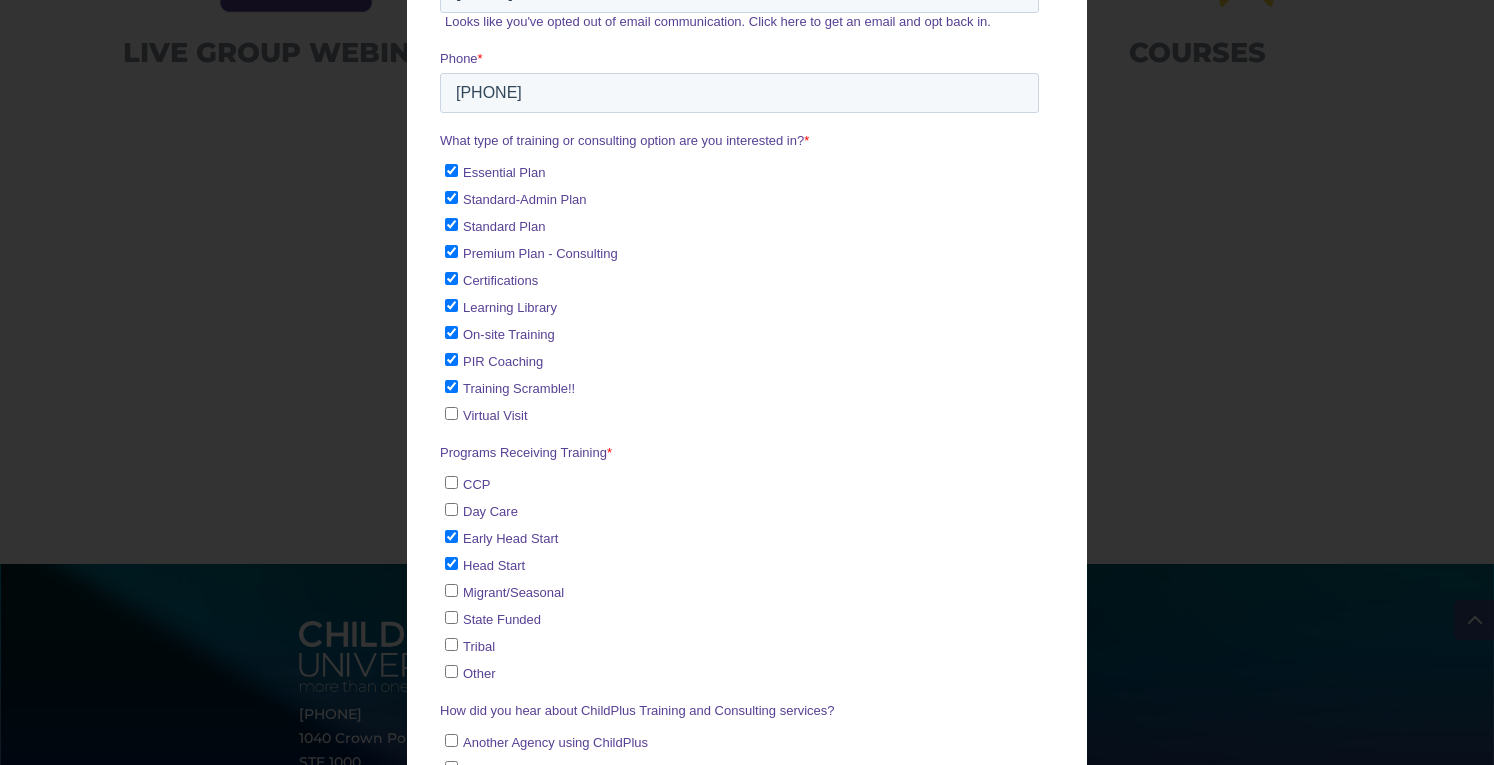 checkbox on "true" 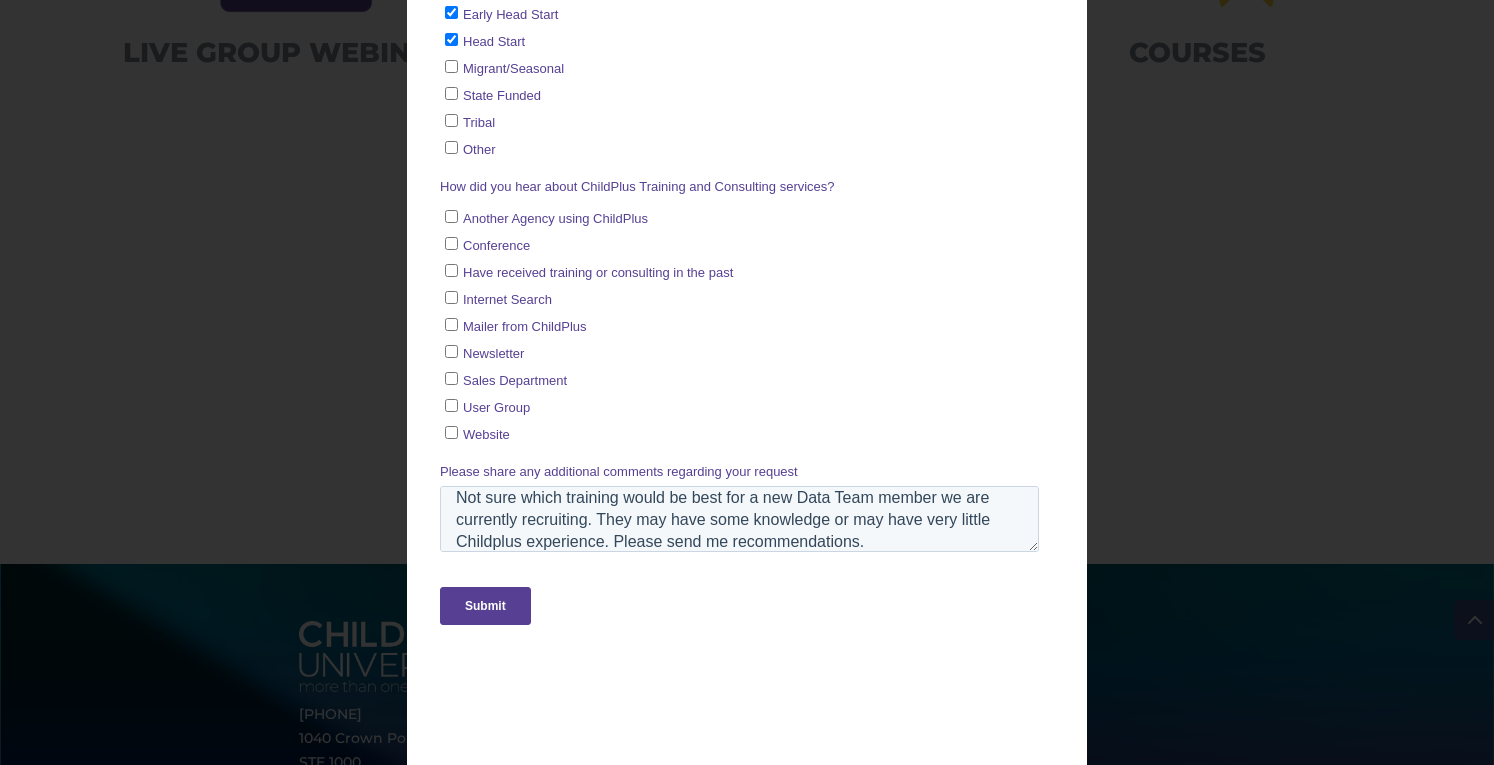 scroll, scrollTop: 941, scrollLeft: 0, axis: vertical 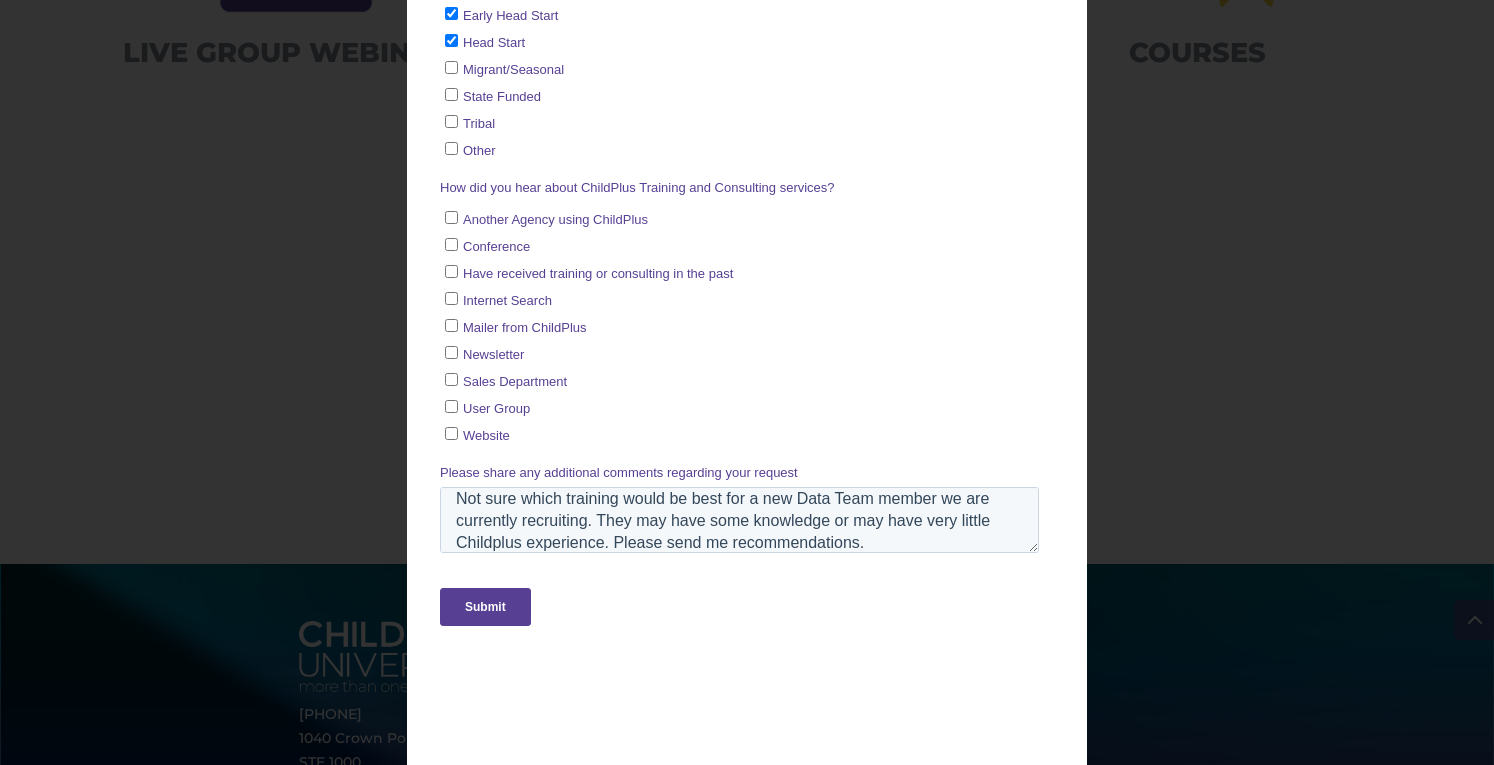 click on "Submit" at bounding box center (485, 608) 